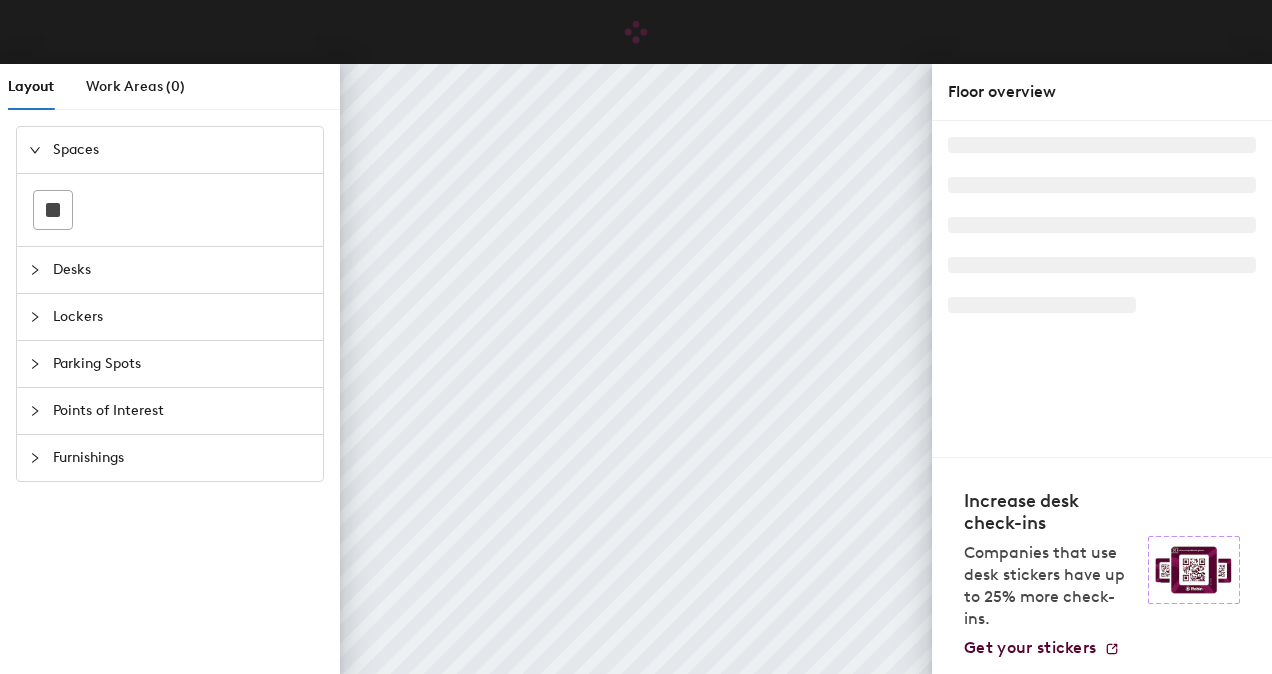 scroll, scrollTop: 0, scrollLeft: 0, axis: both 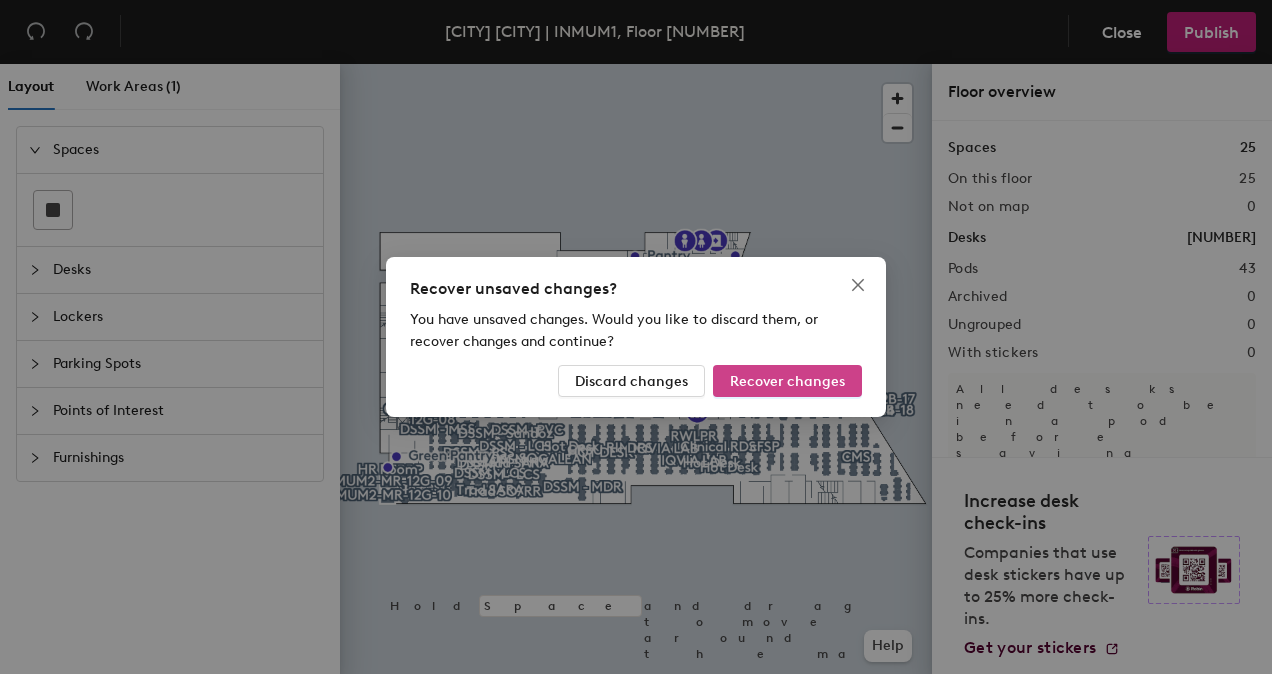 click on "Recover changes" at bounding box center (787, 381) 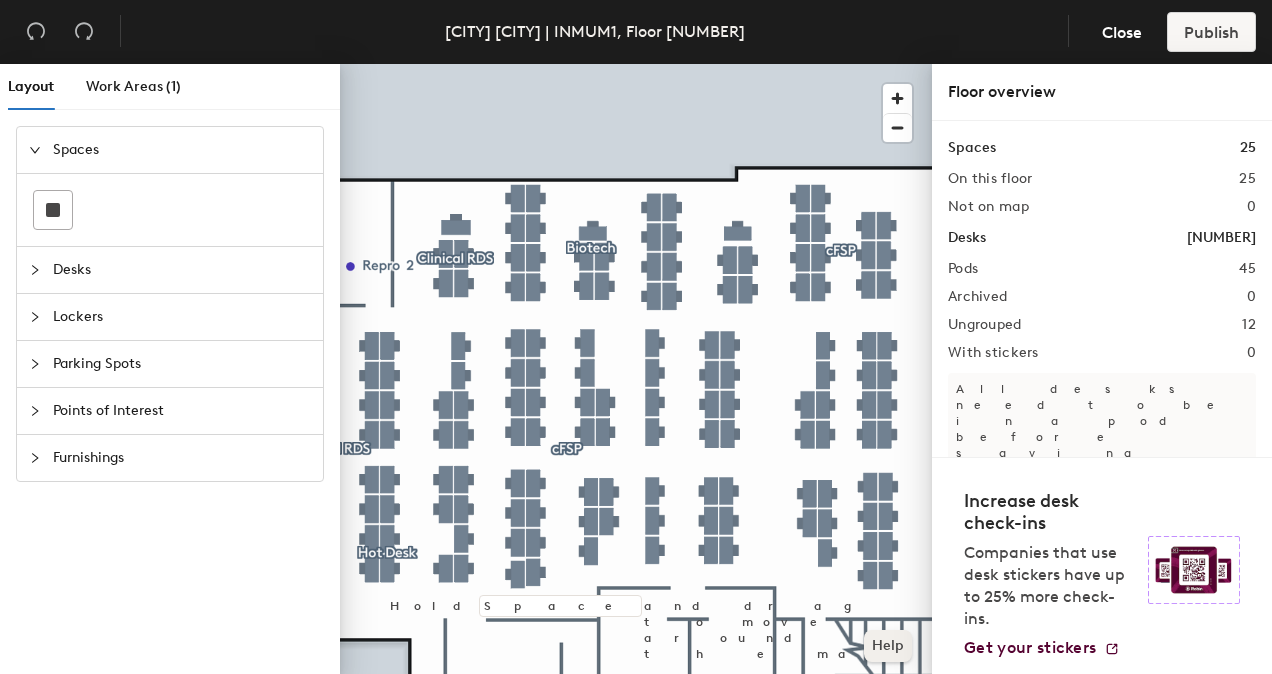 click 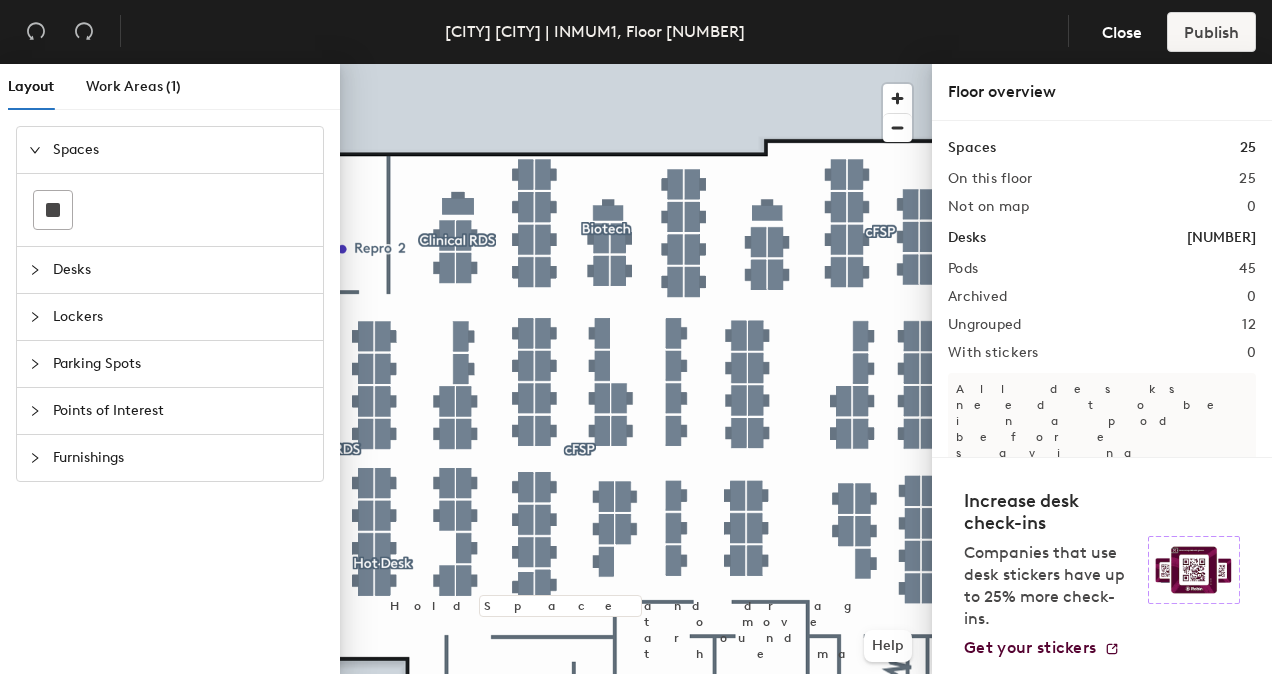 click on "Spaces Desks Lockers Parking Spots Points of Interest Furnishings" 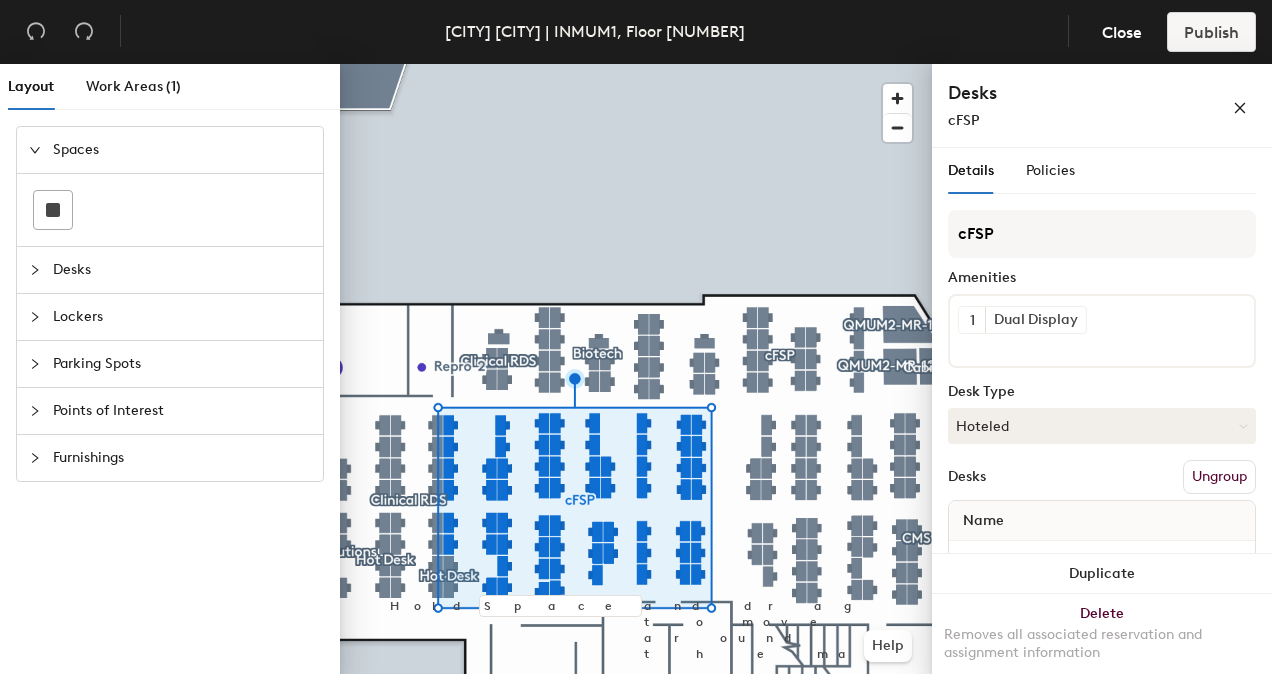 click 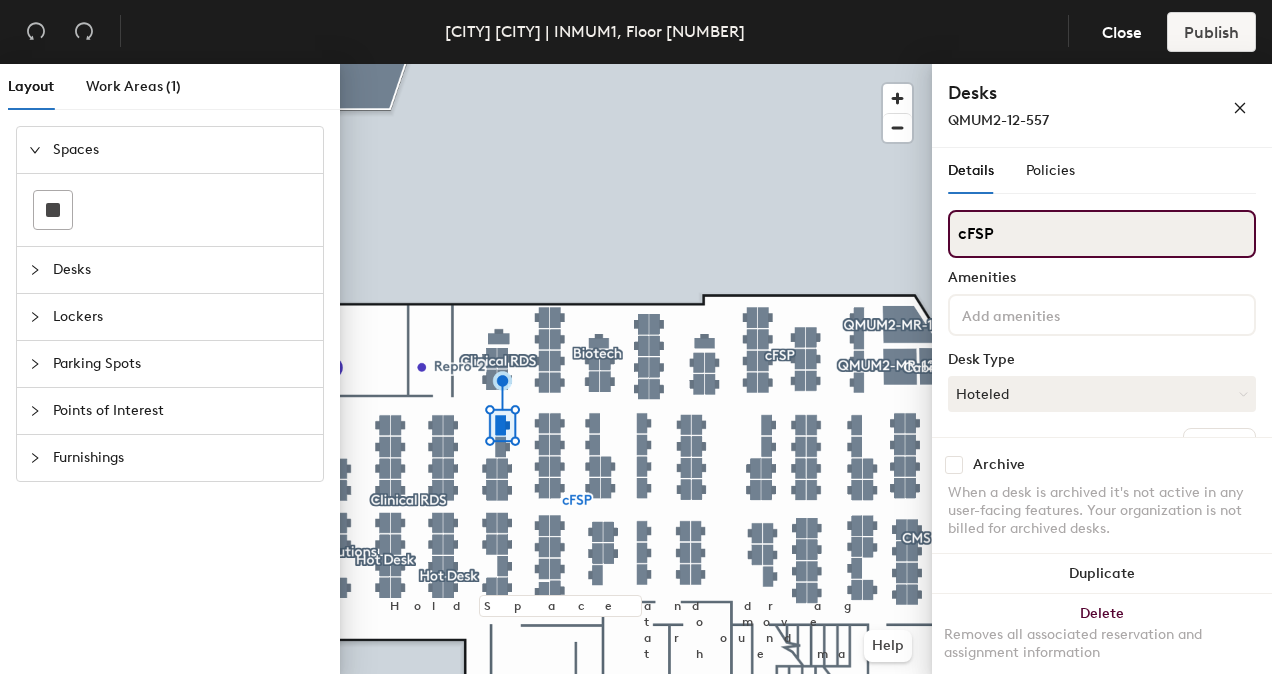 click on "cFSP" at bounding box center [1102, 234] 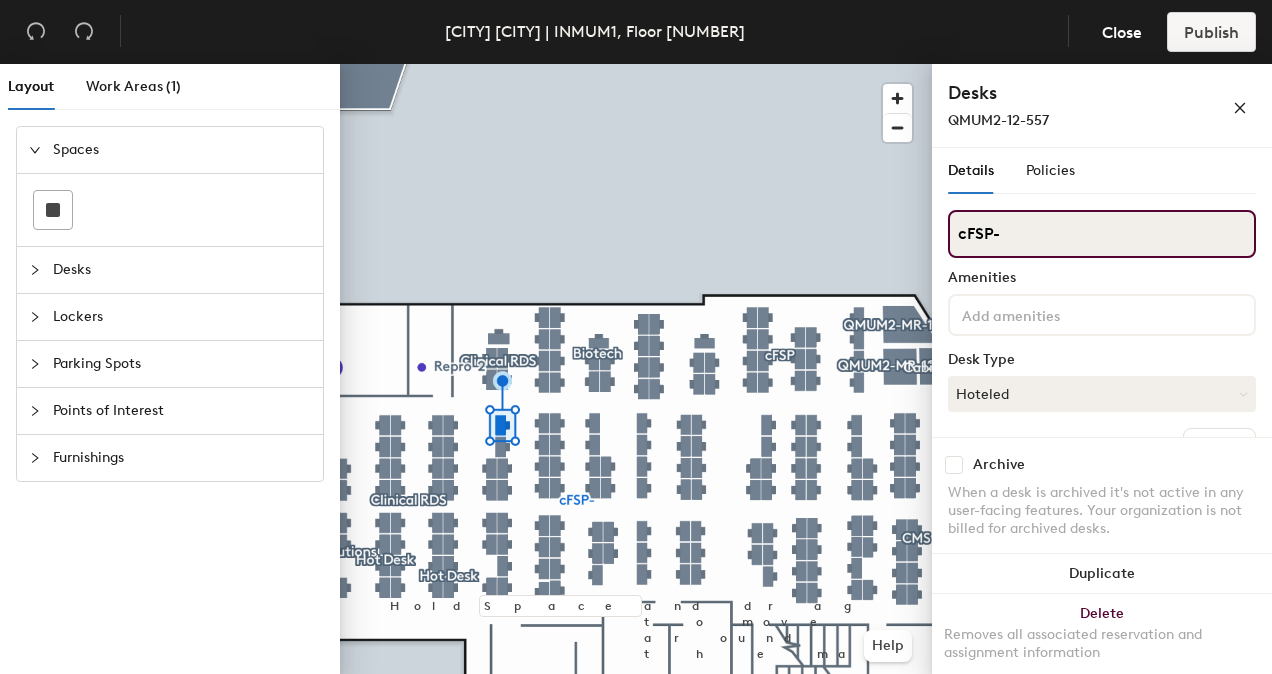 paste on "-AbbVie" 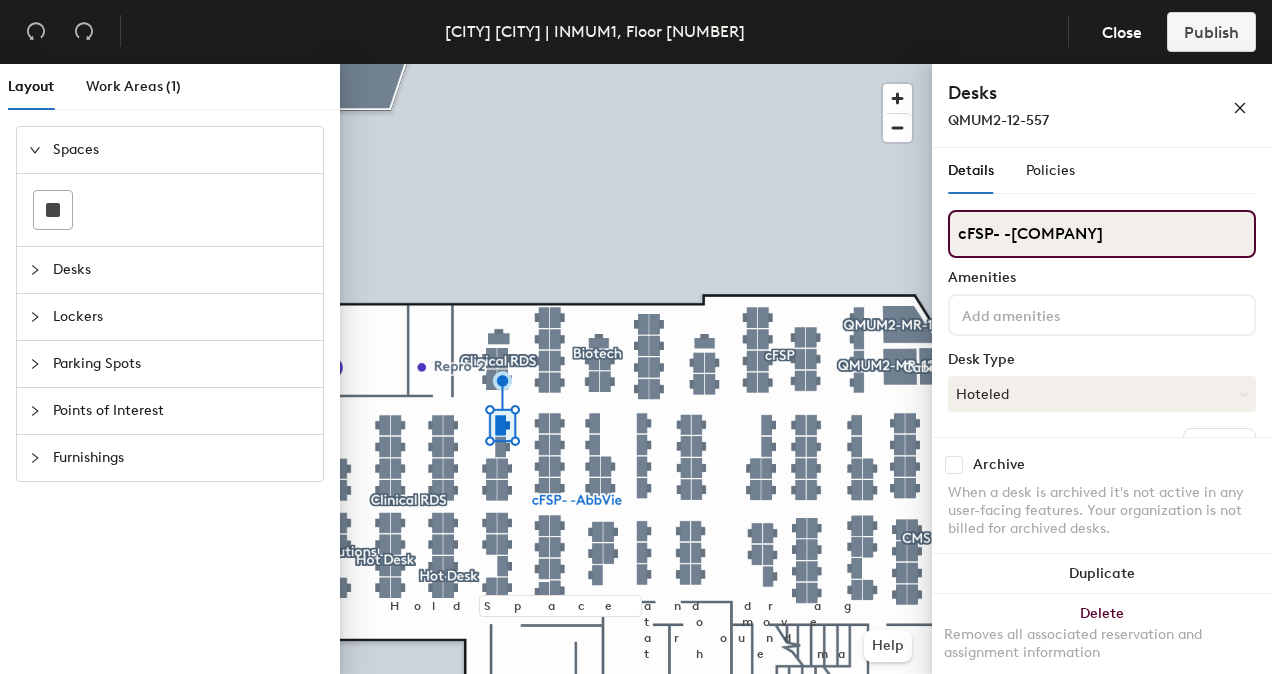 click on "cFSP- -AbbVie" at bounding box center [1102, 234] 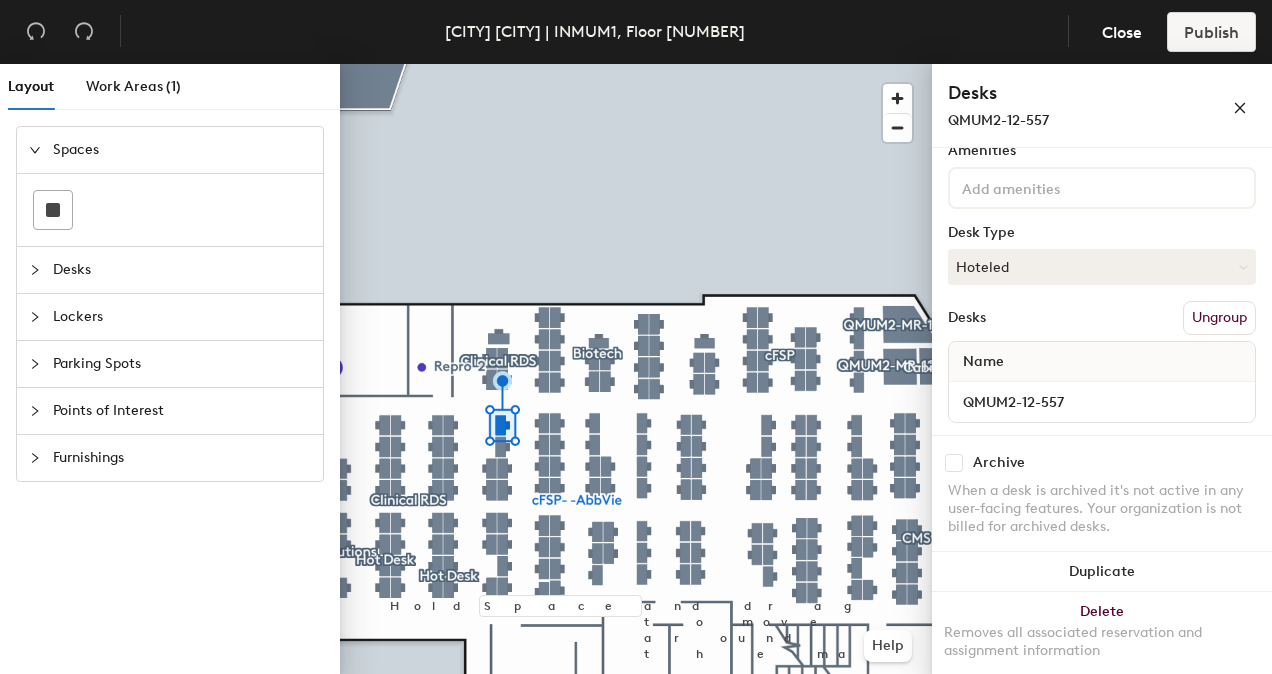 scroll, scrollTop: 138, scrollLeft: 0, axis: vertical 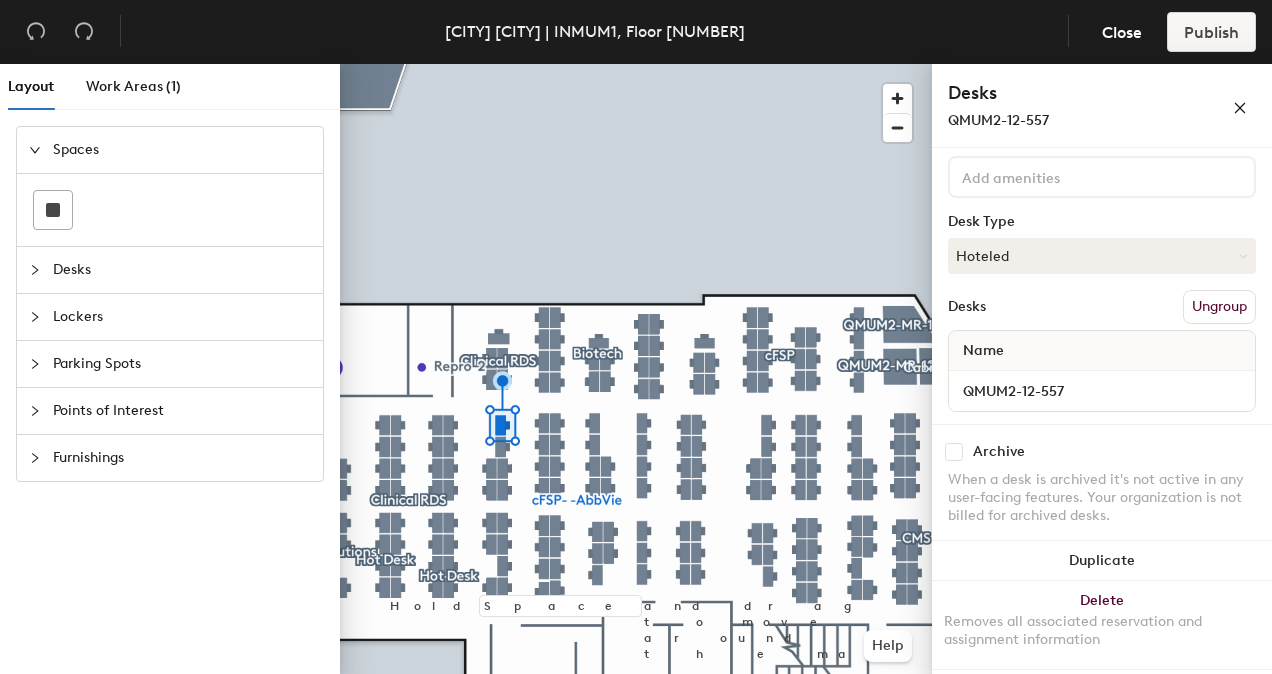 type on "cFSP- -AbbVie" 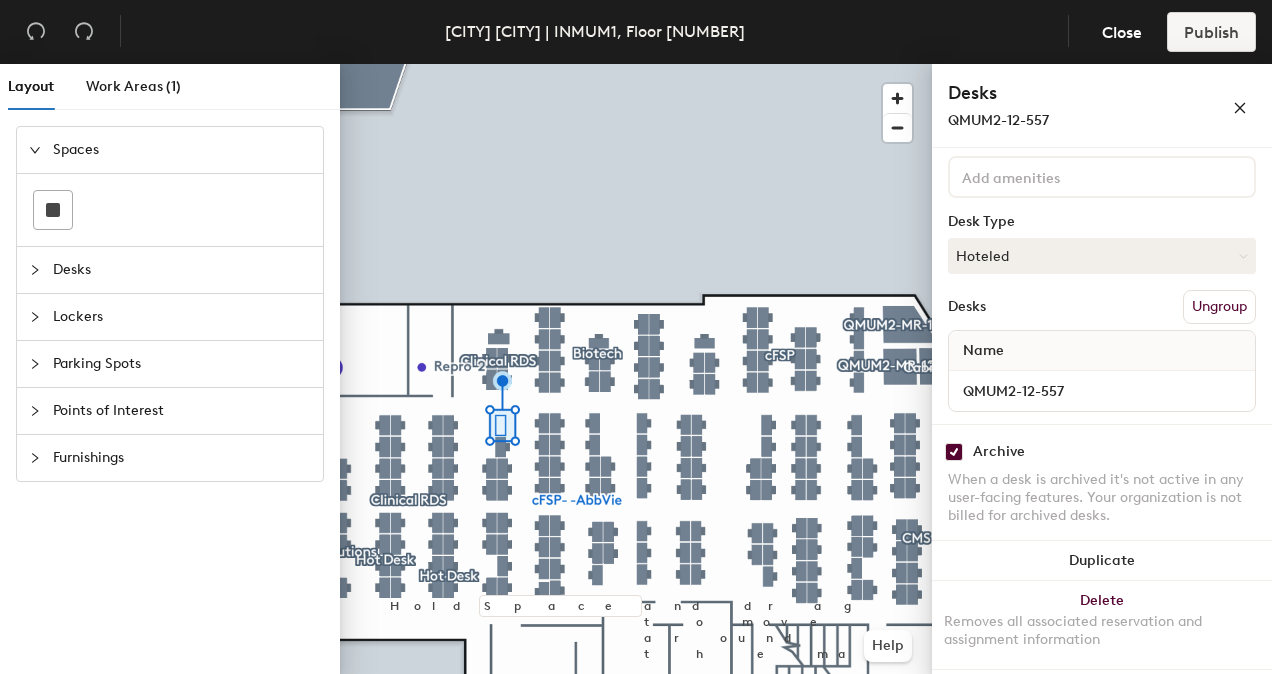click at bounding box center [954, 452] 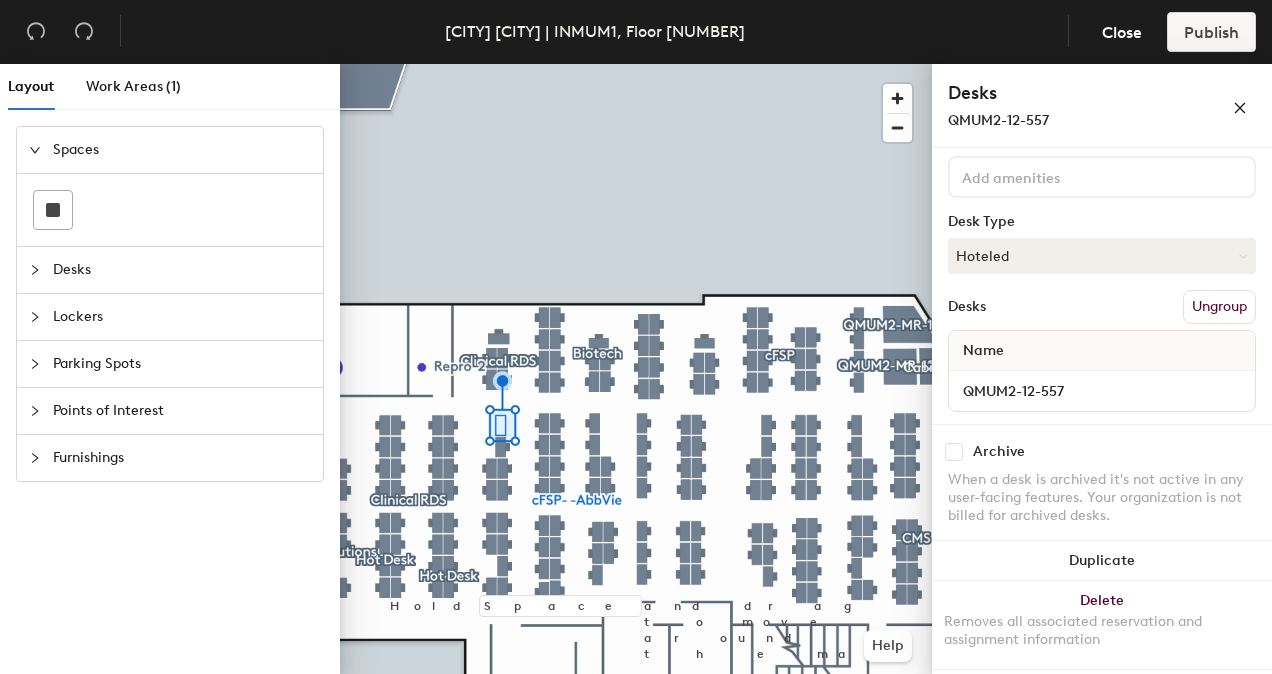 checkbox on "false" 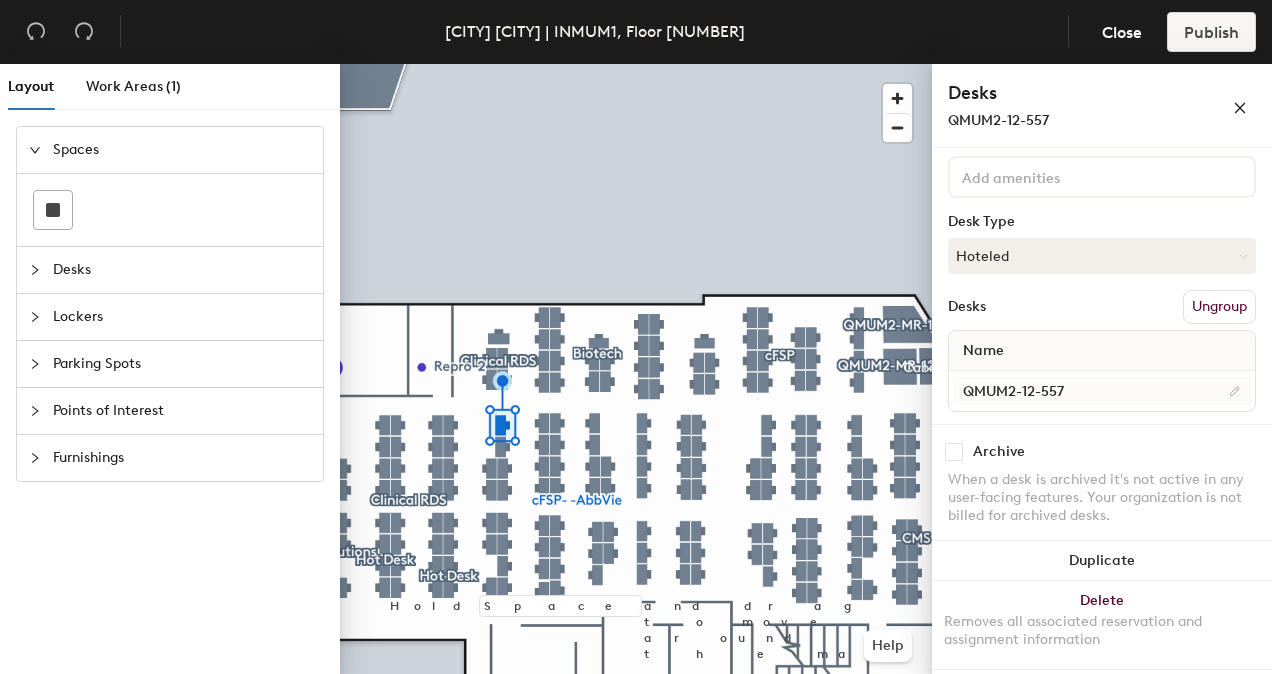 scroll, scrollTop: 0, scrollLeft: 0, axis: both 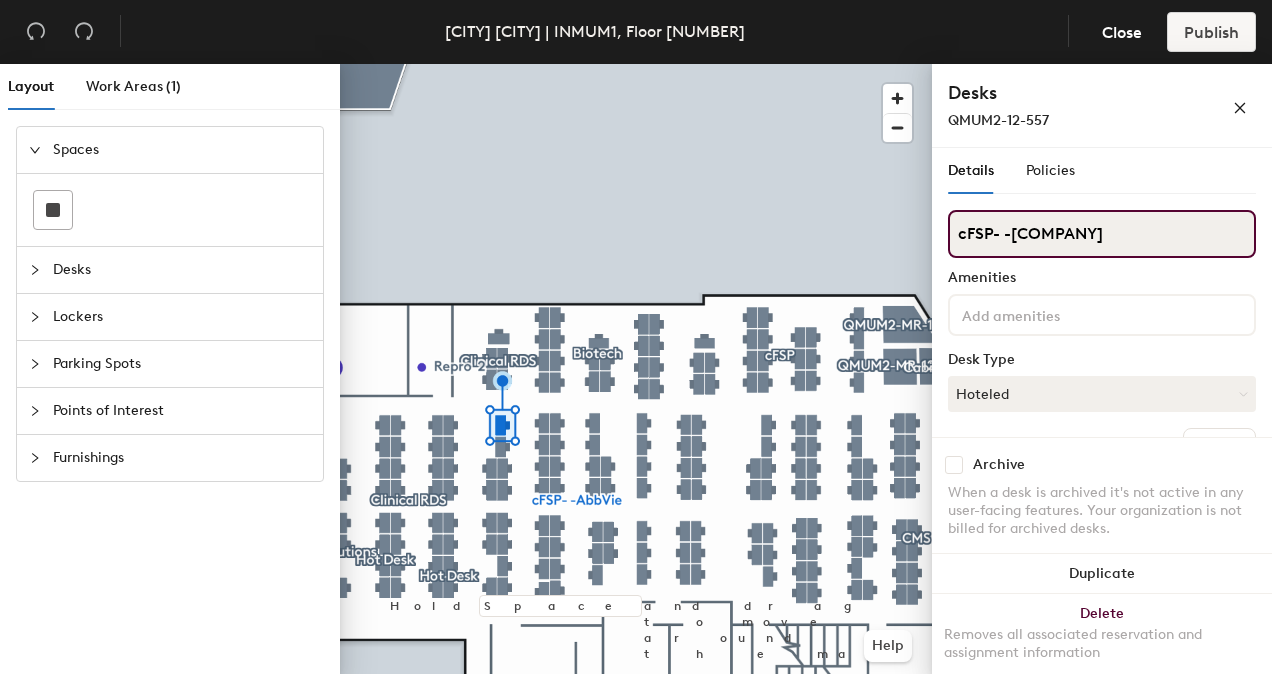 click on "cFSP- -AbbVie" at bounding box center (1102, 234) 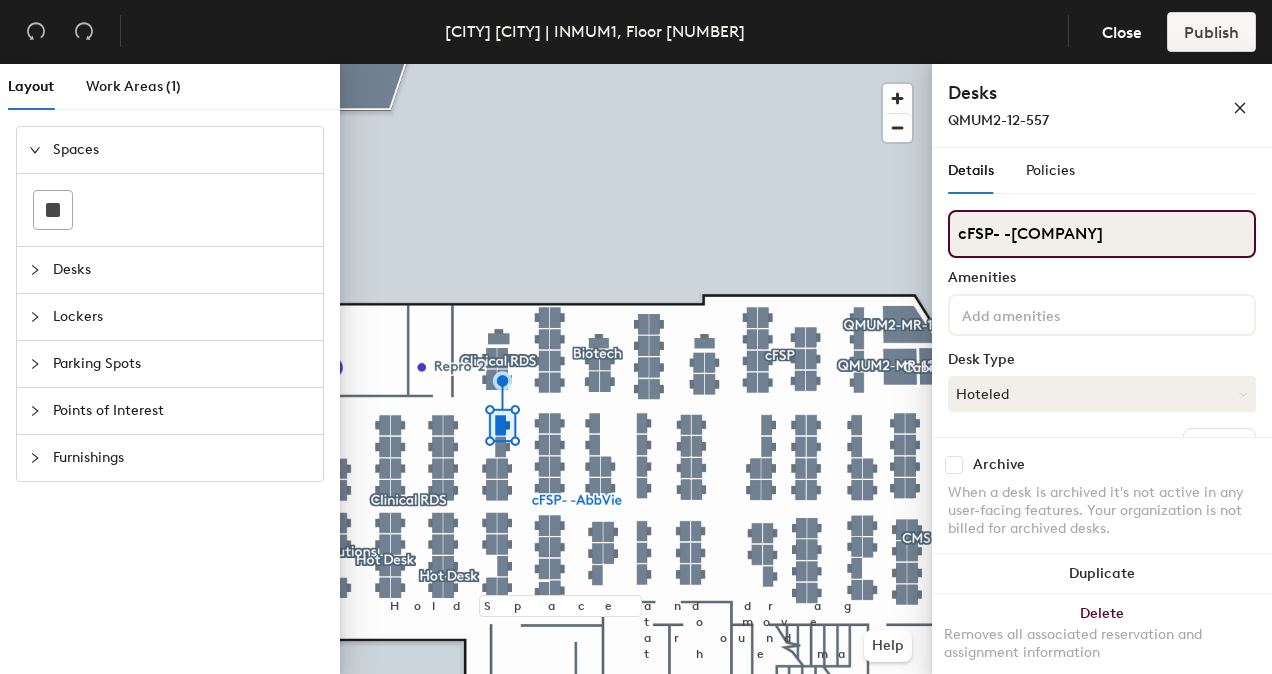 click on "cFSP- -AbbVie" at bounding box center (1102, 234) 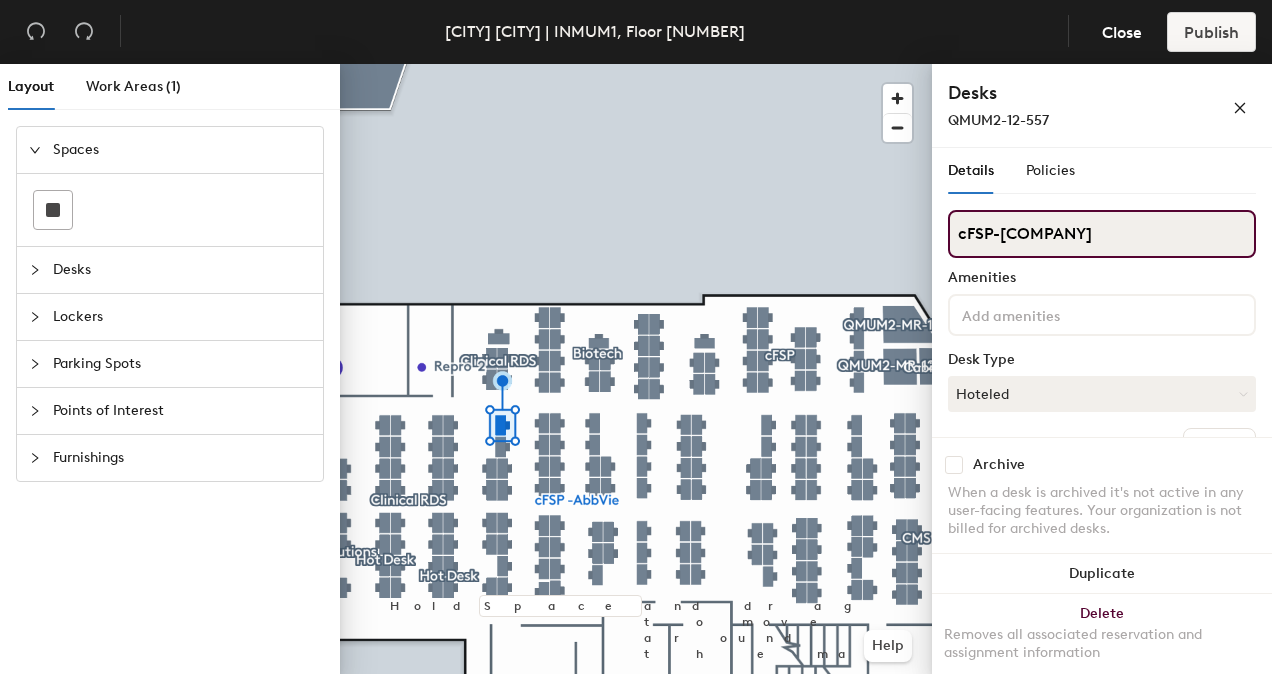 click on "cFSP-AbbVie" at bounding box center (1102, 234) 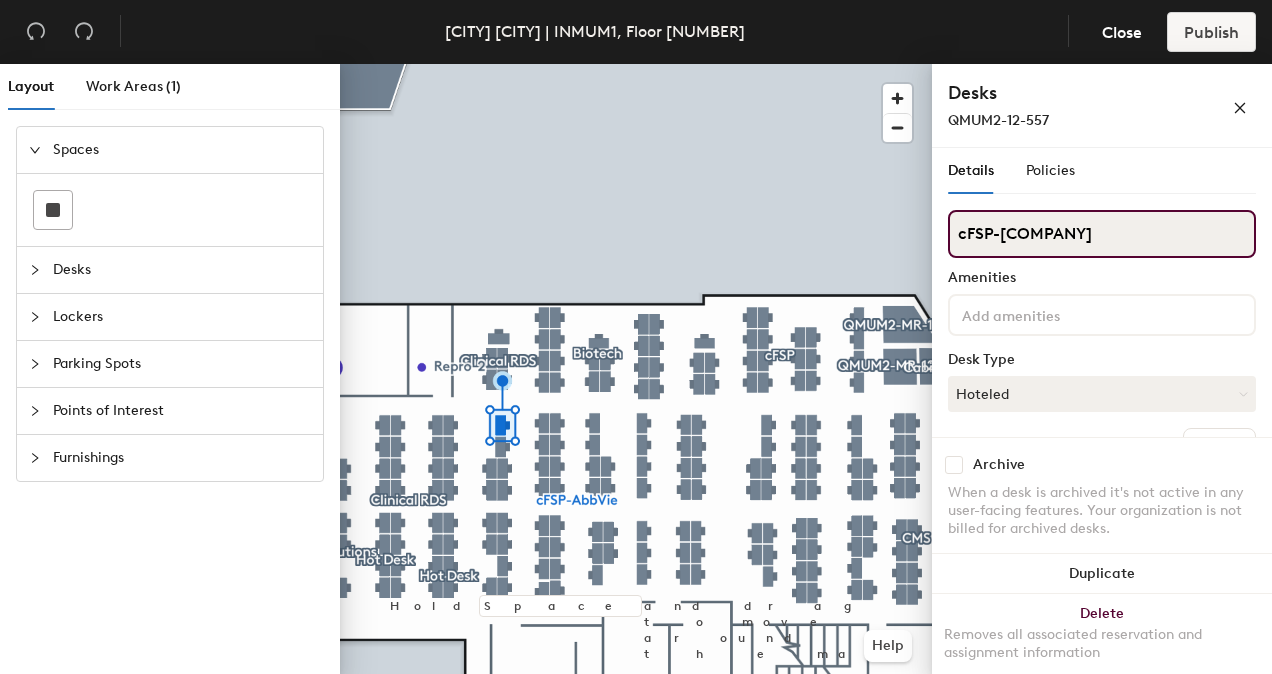 click on "cFSP-AbbVie" at bounding box center (1102, 234) 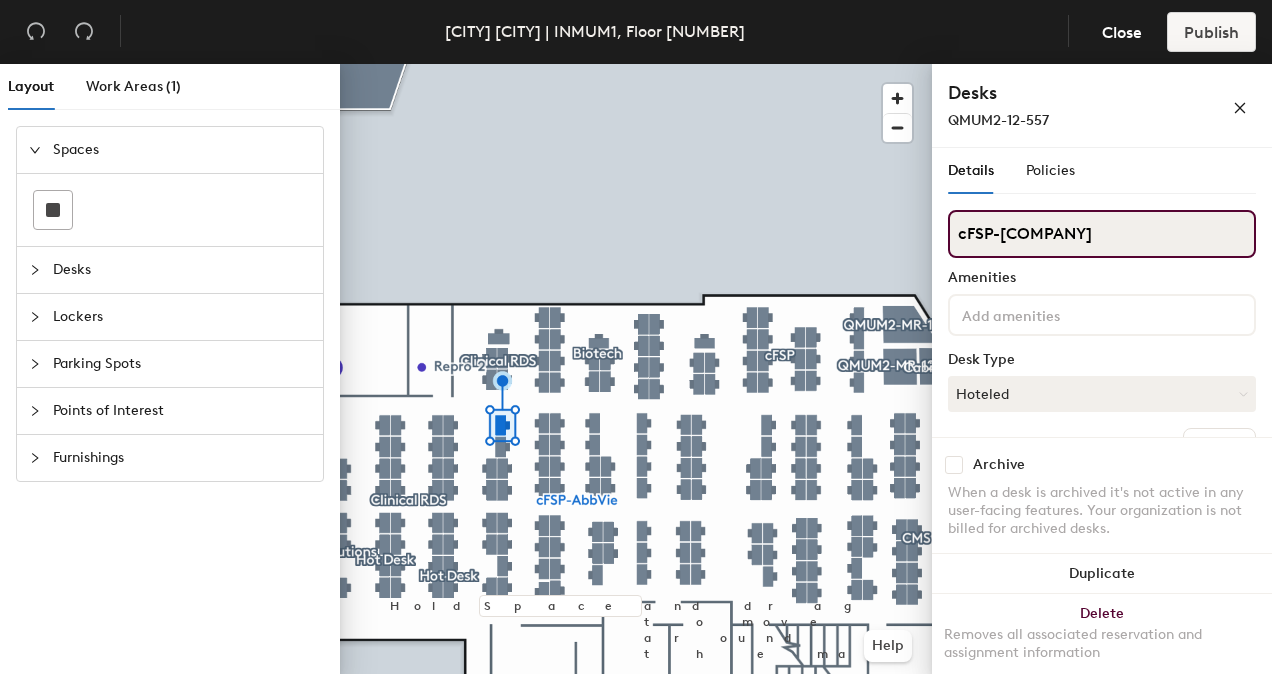 click on "cFSP-AbbVie" at bounding box center (1102, 234) 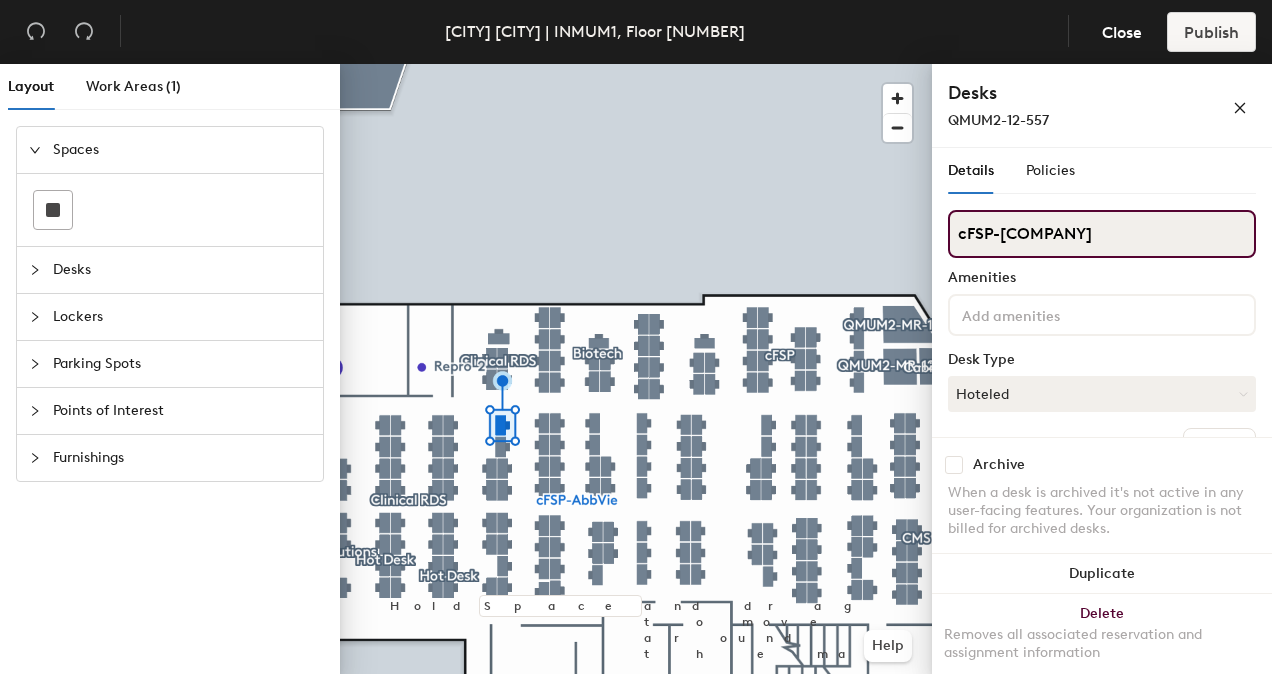 click on "cFSP-AbbVie" at bounding box center (1102, 234) 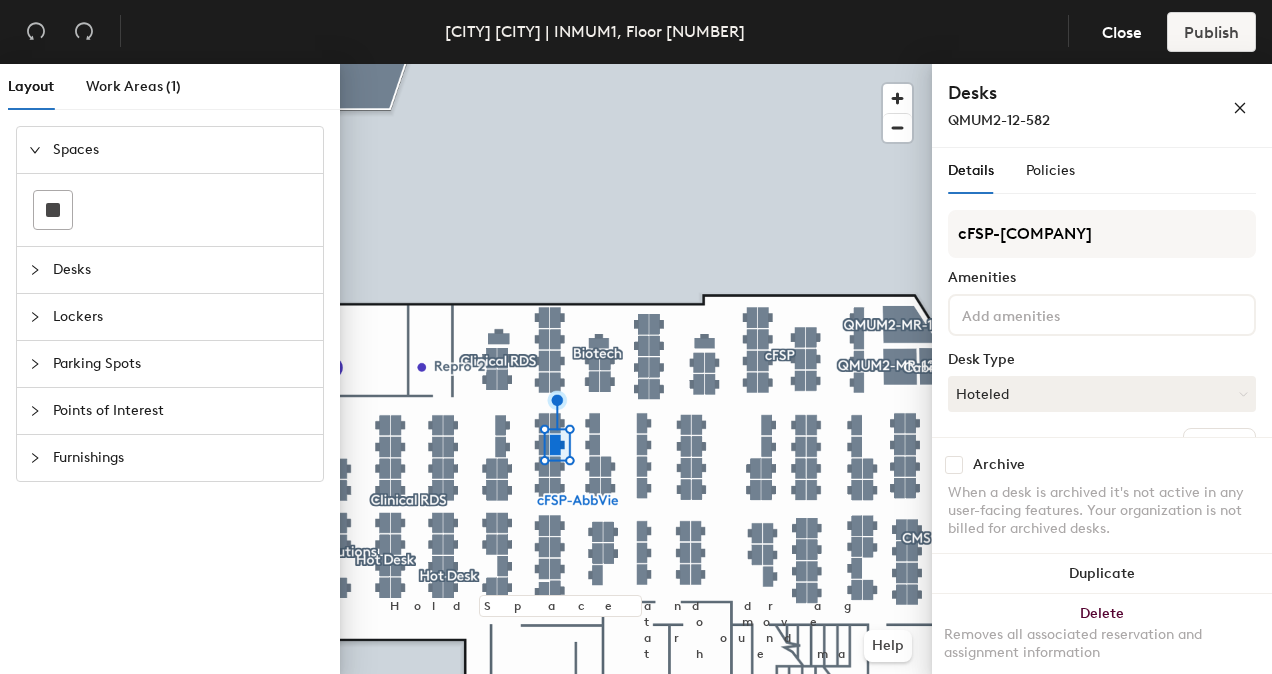 click 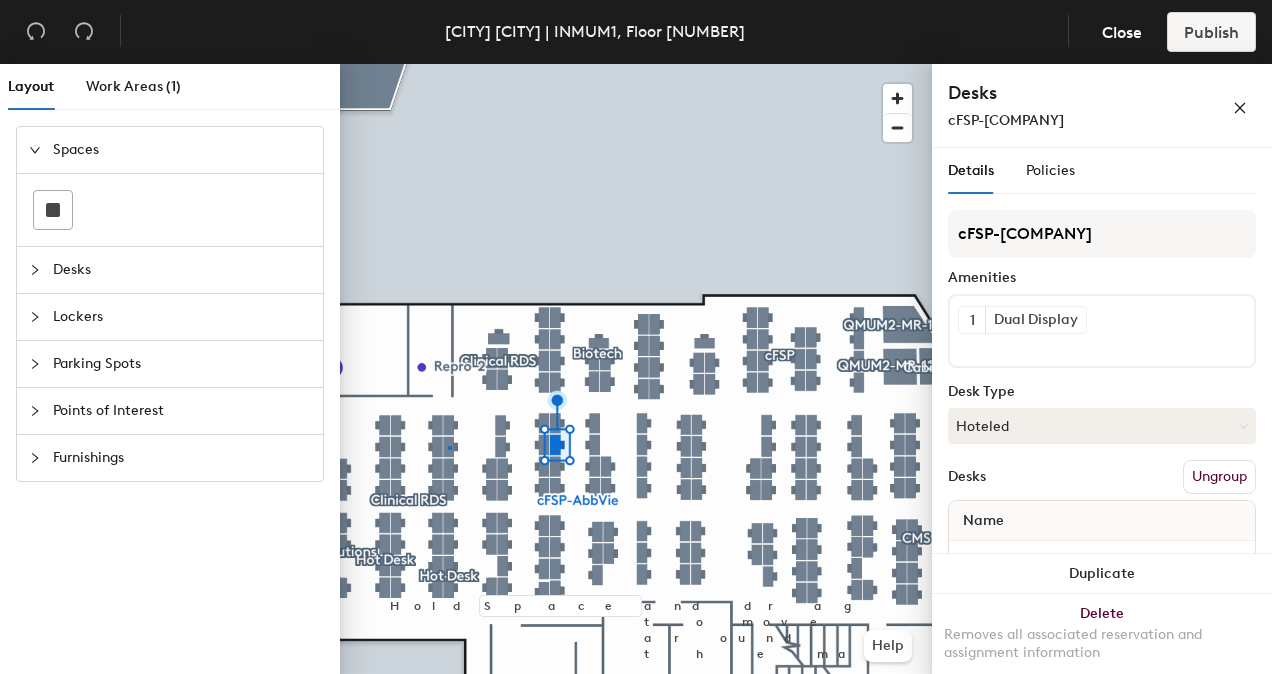 click 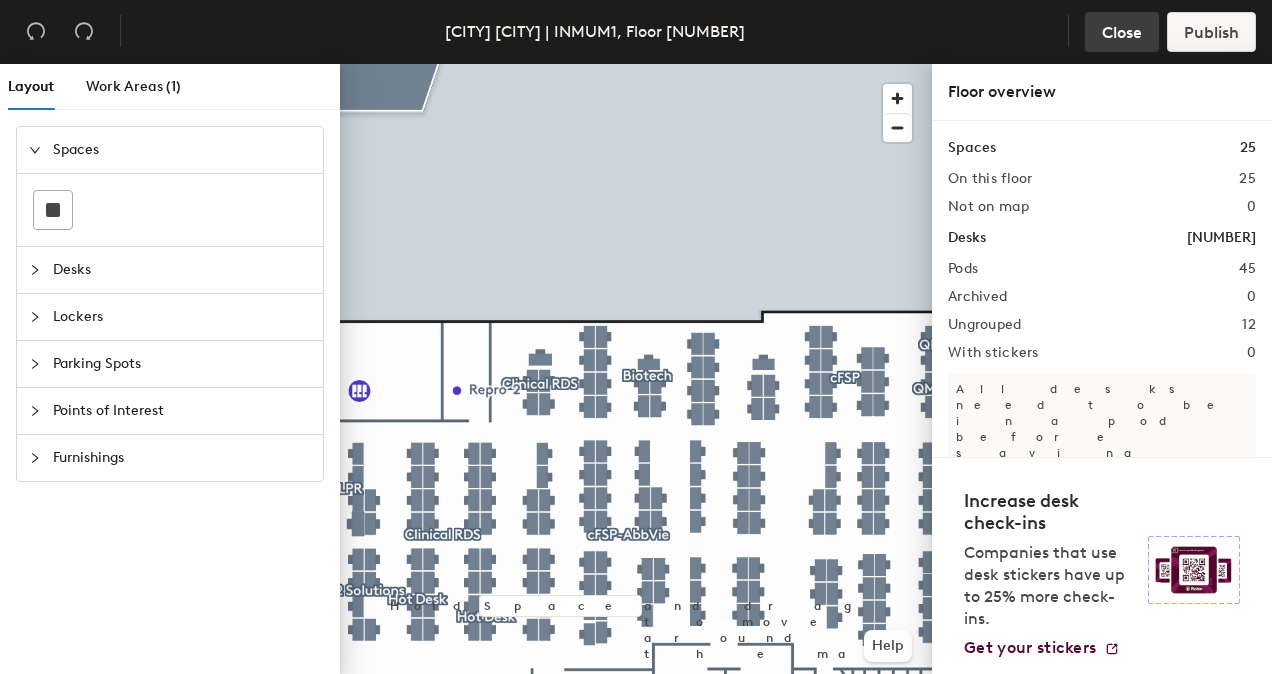 click on "Close" 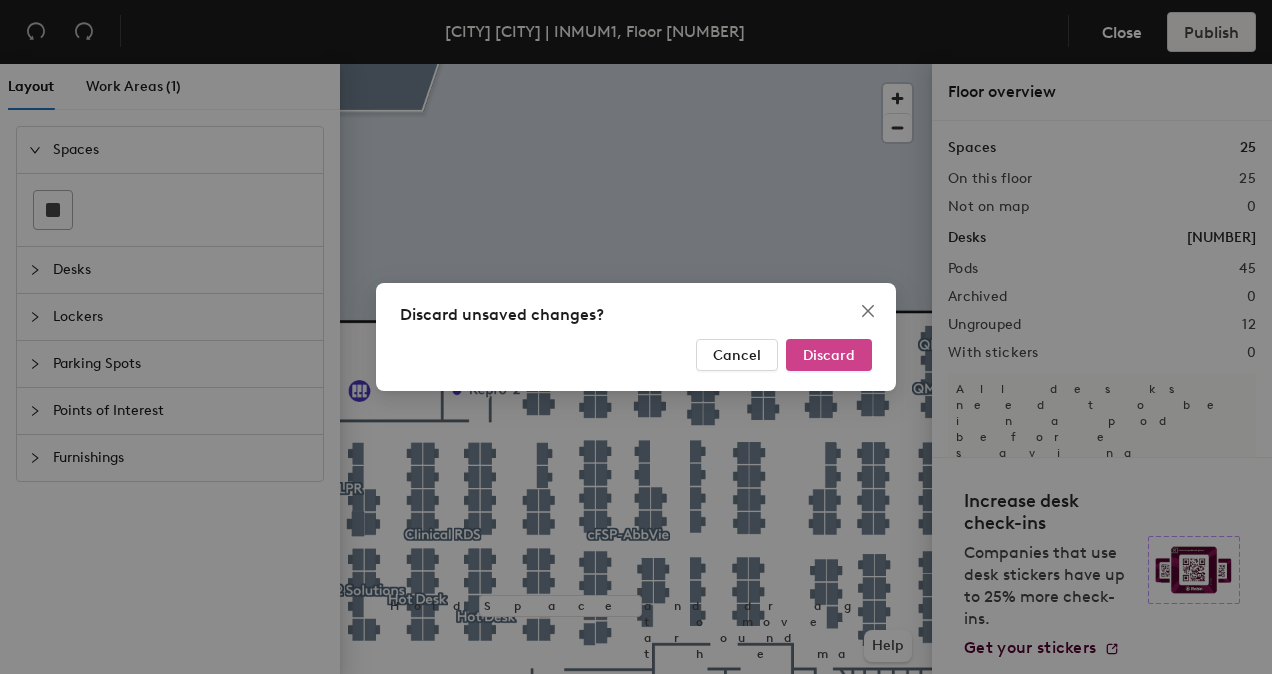 click on "Discard" at bounding box center (829, 355) 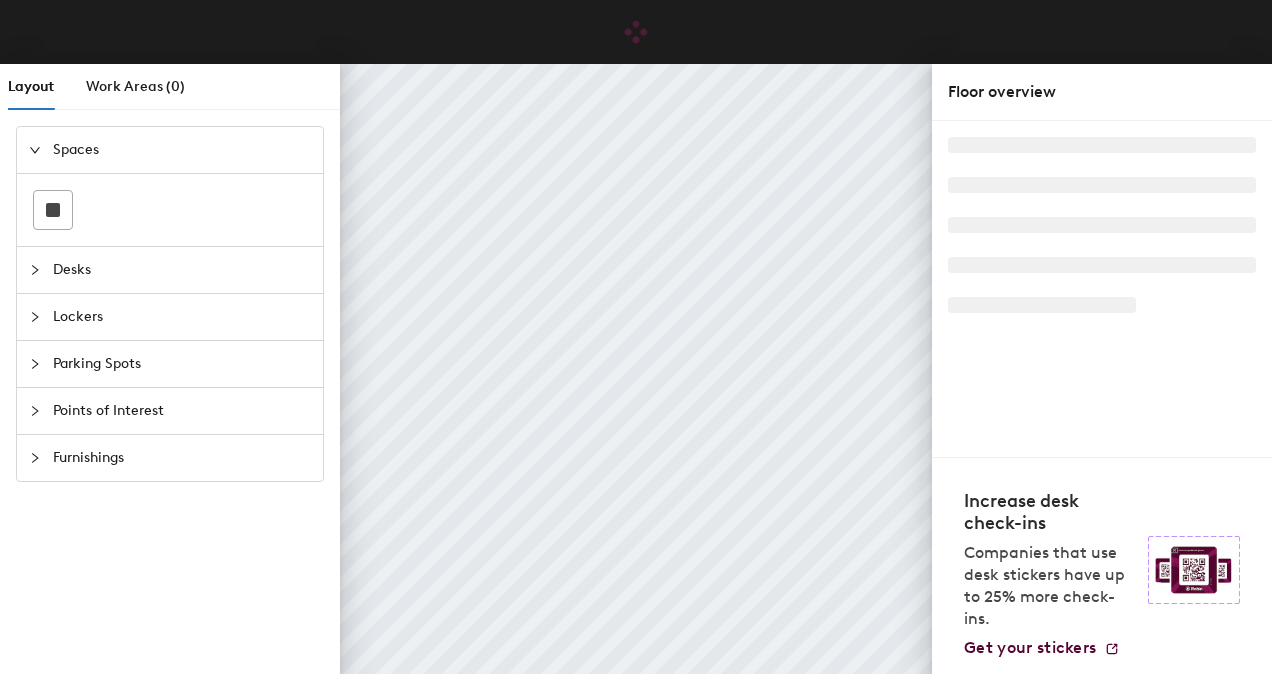 scroll, scrollTop: 0, scrollLeft: 0, axis: both 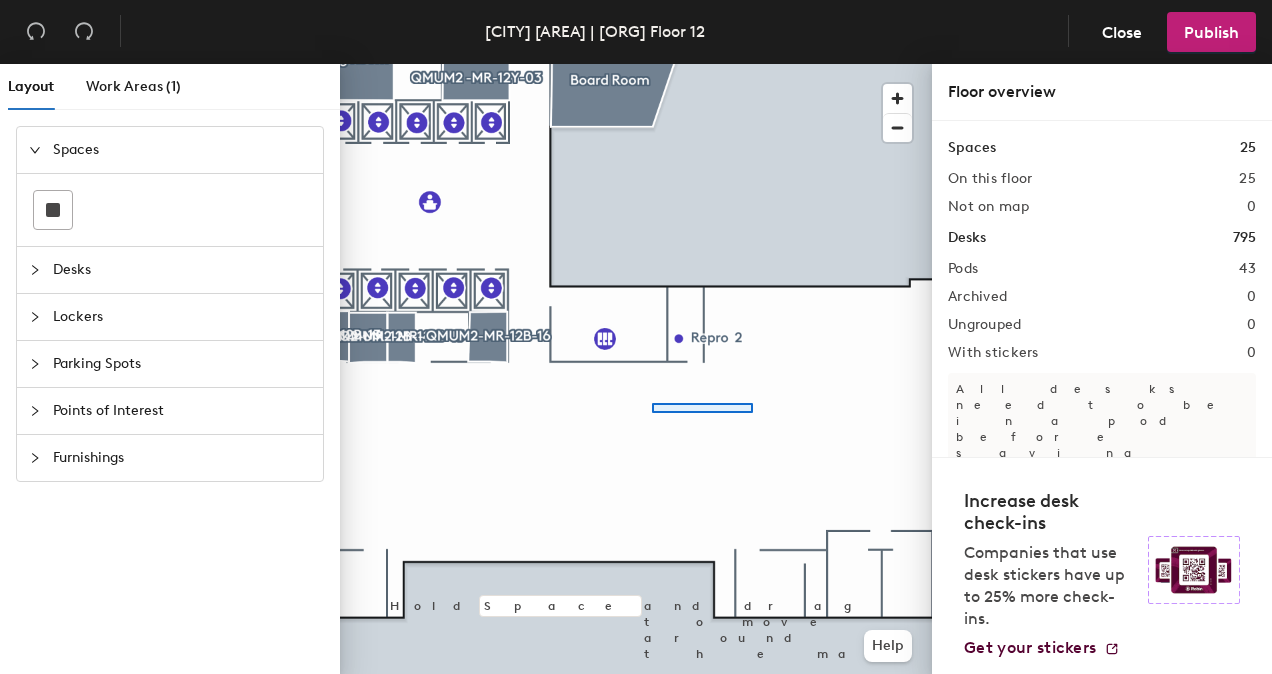click 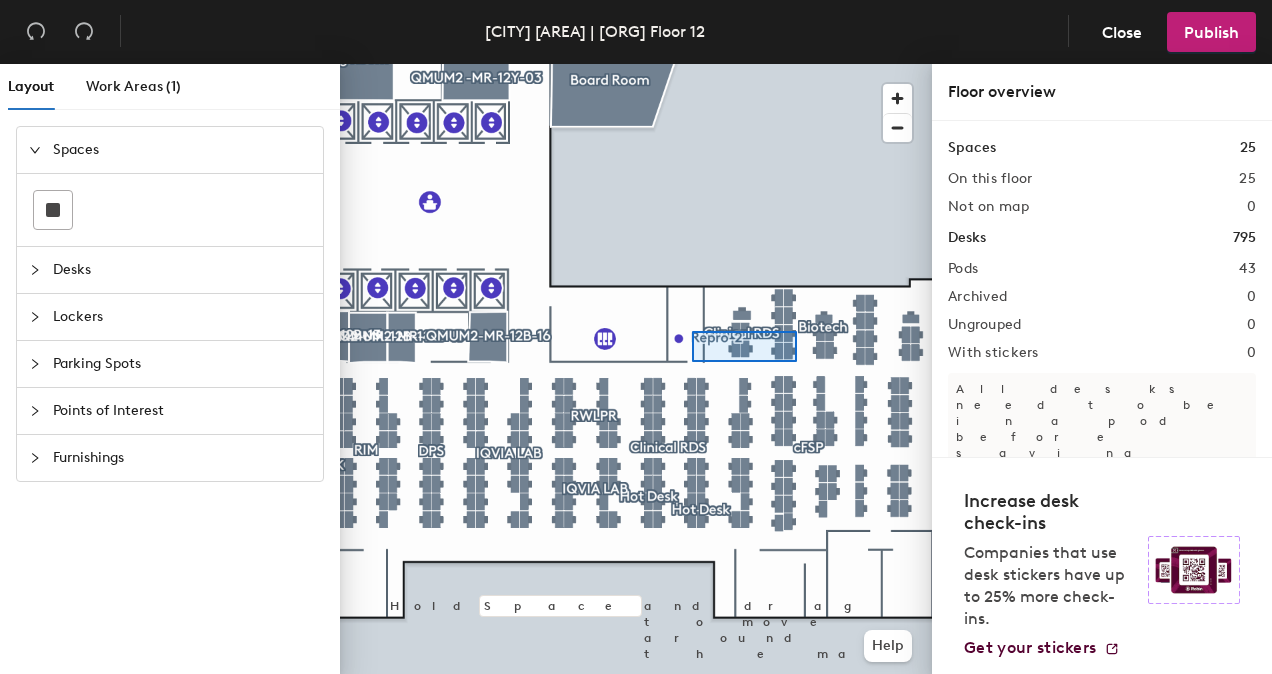 click 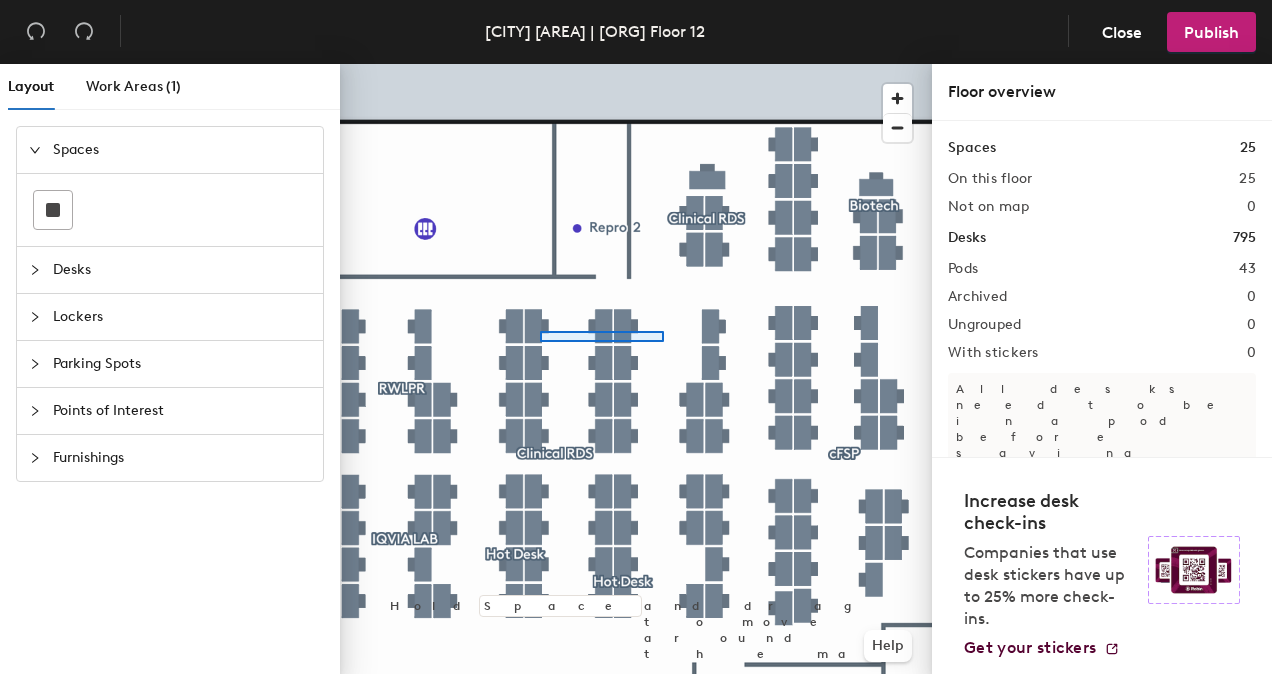 click 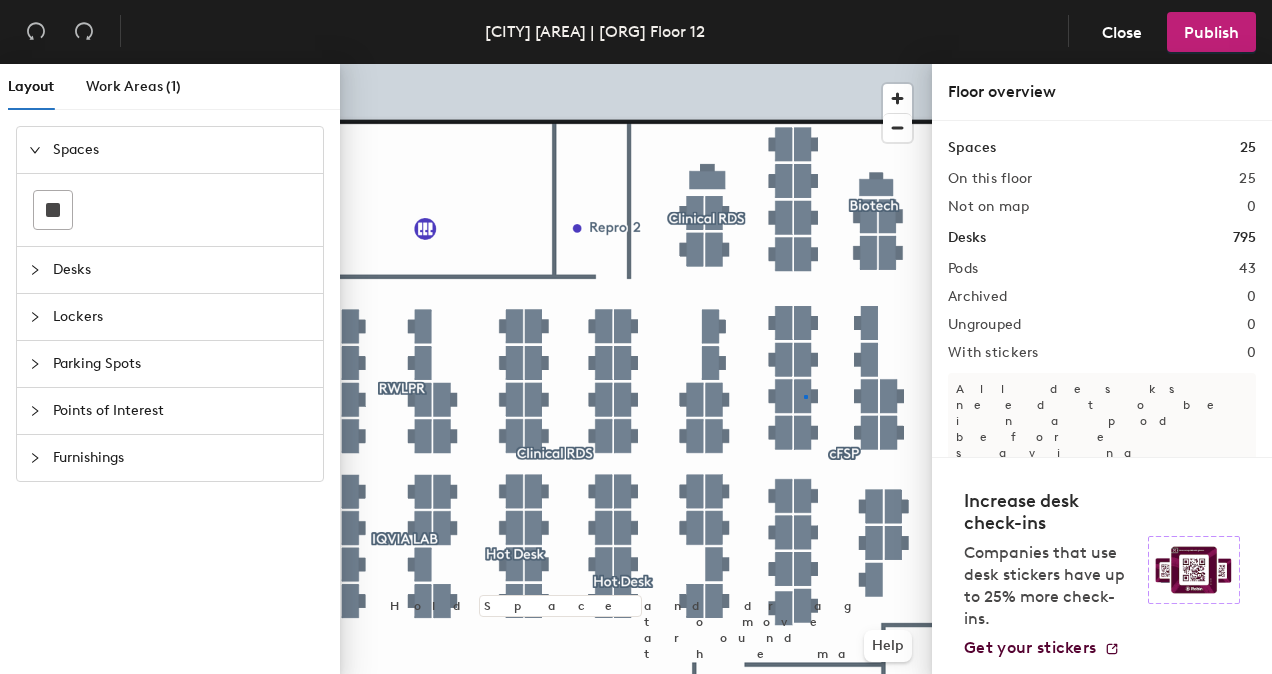 click 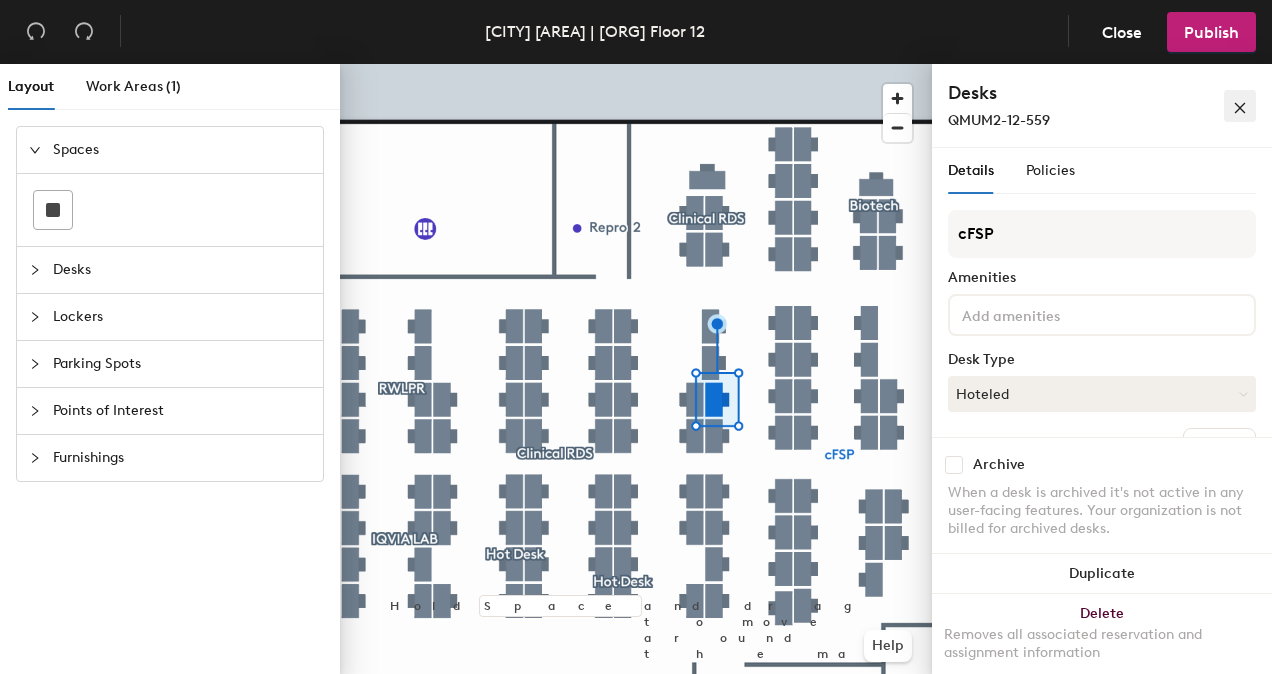 click 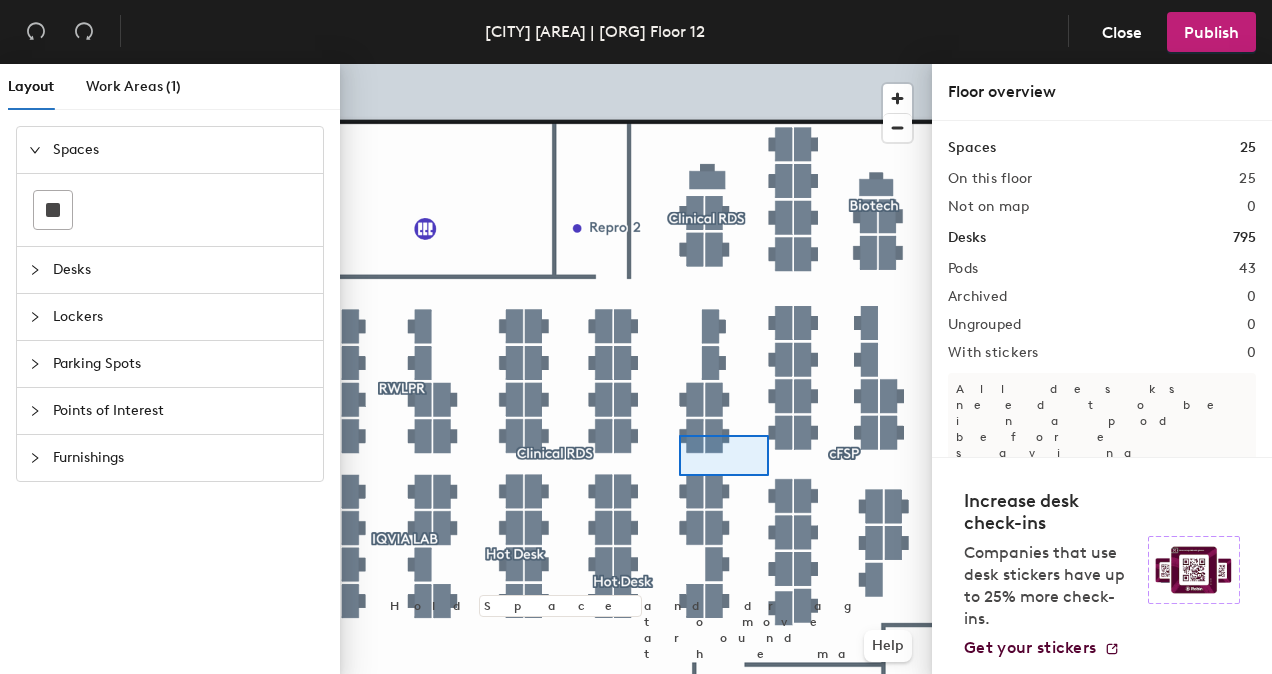 click 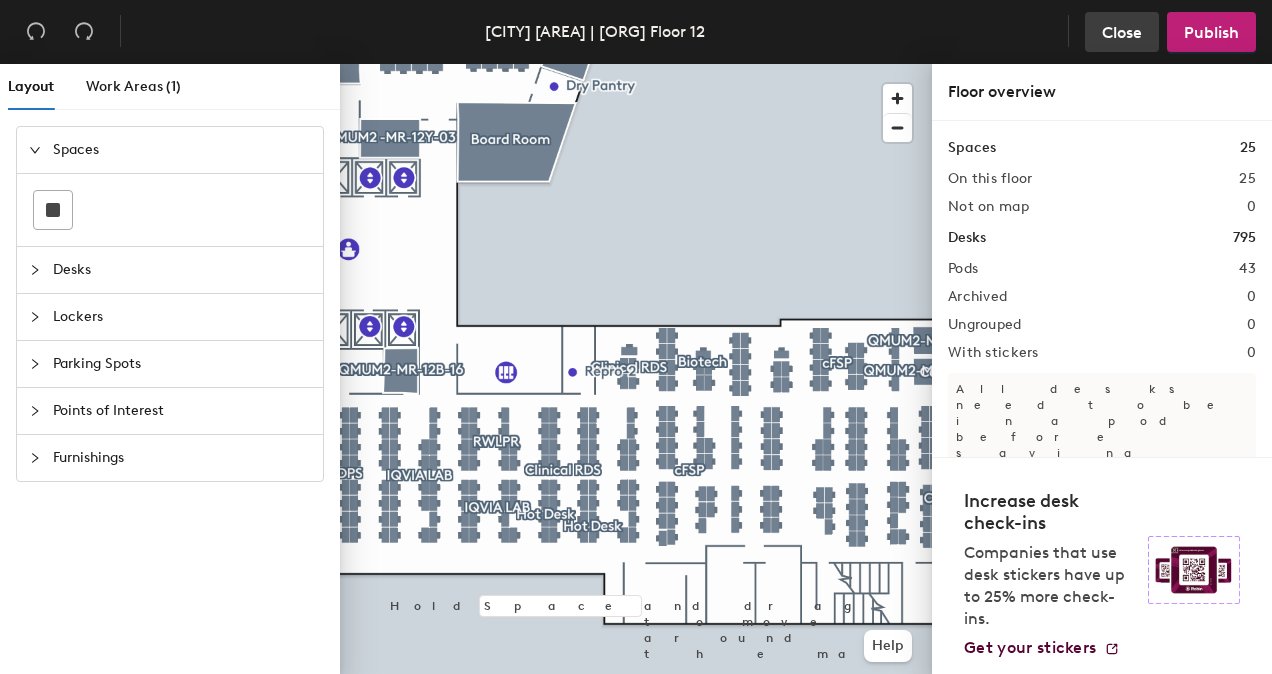 click on "Close" 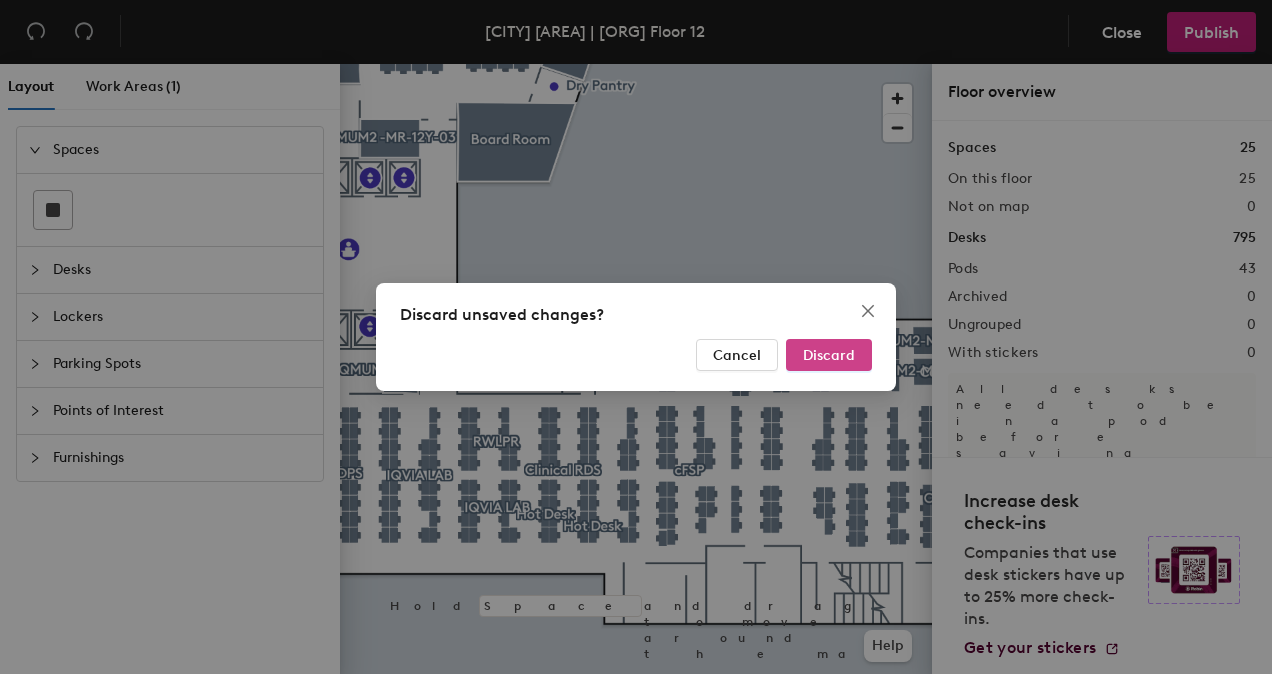 click on "Discard" at bounding box center (829, 355) 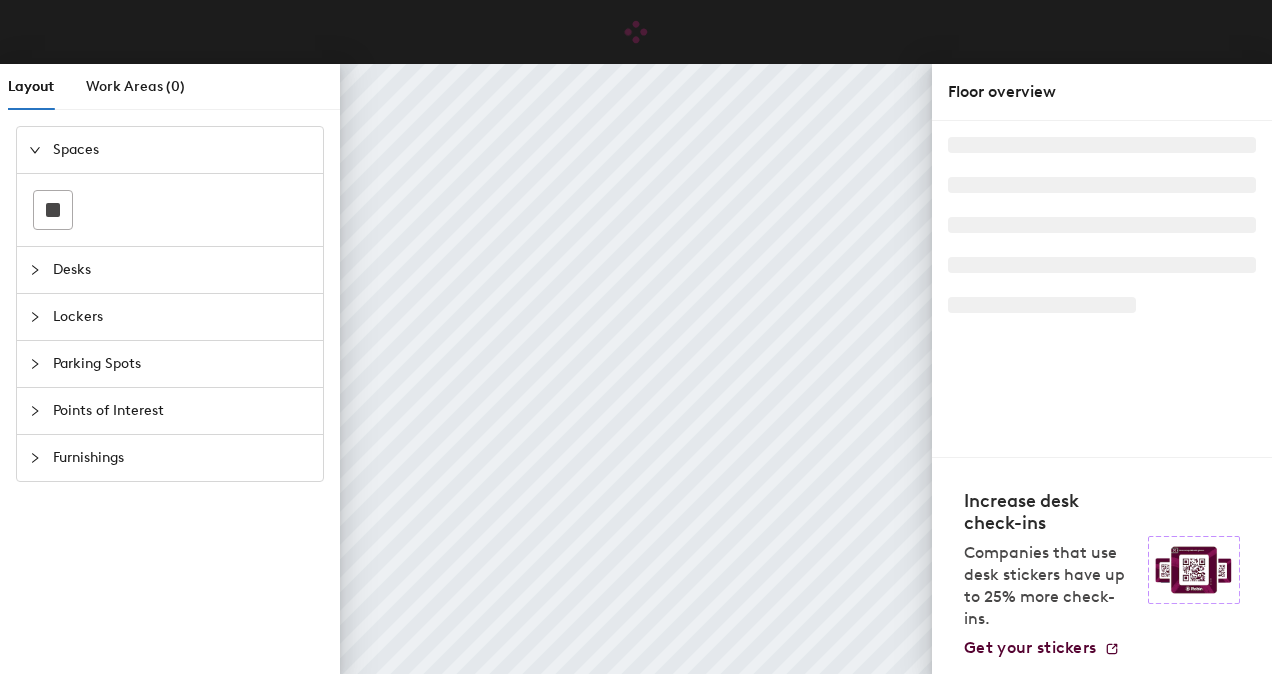 scroll, scrollTop: 0, scrollLeft: 0, axis: both 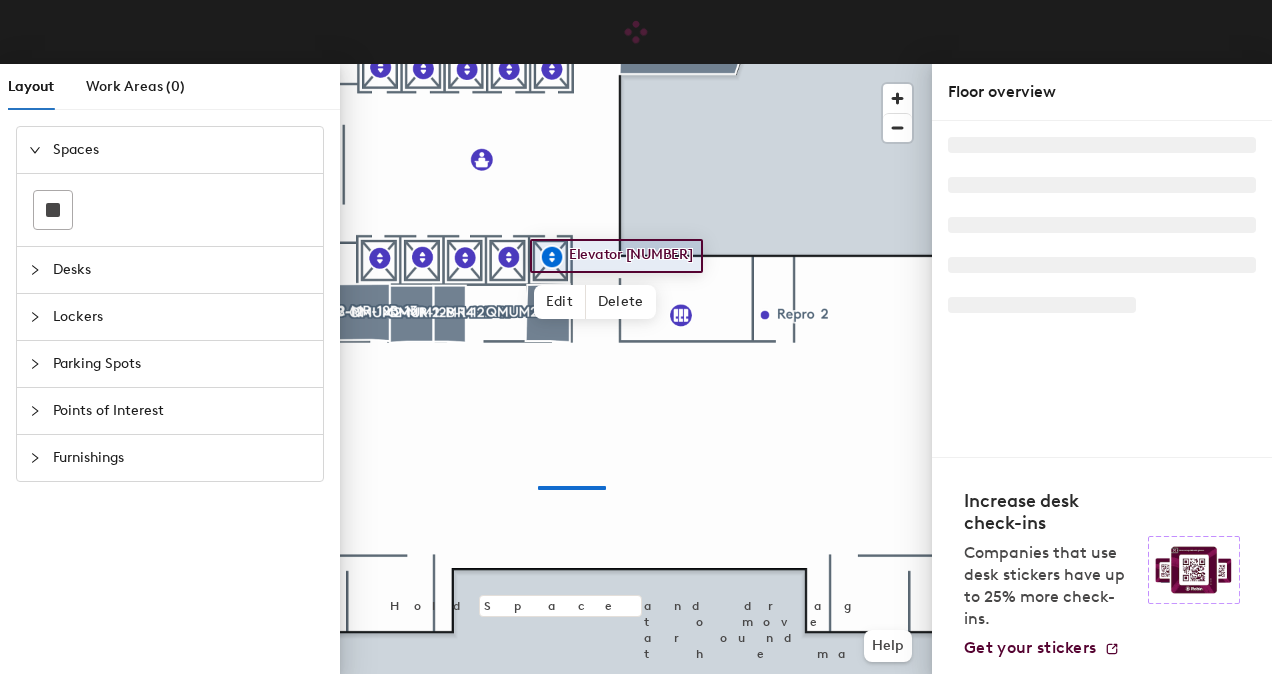 click 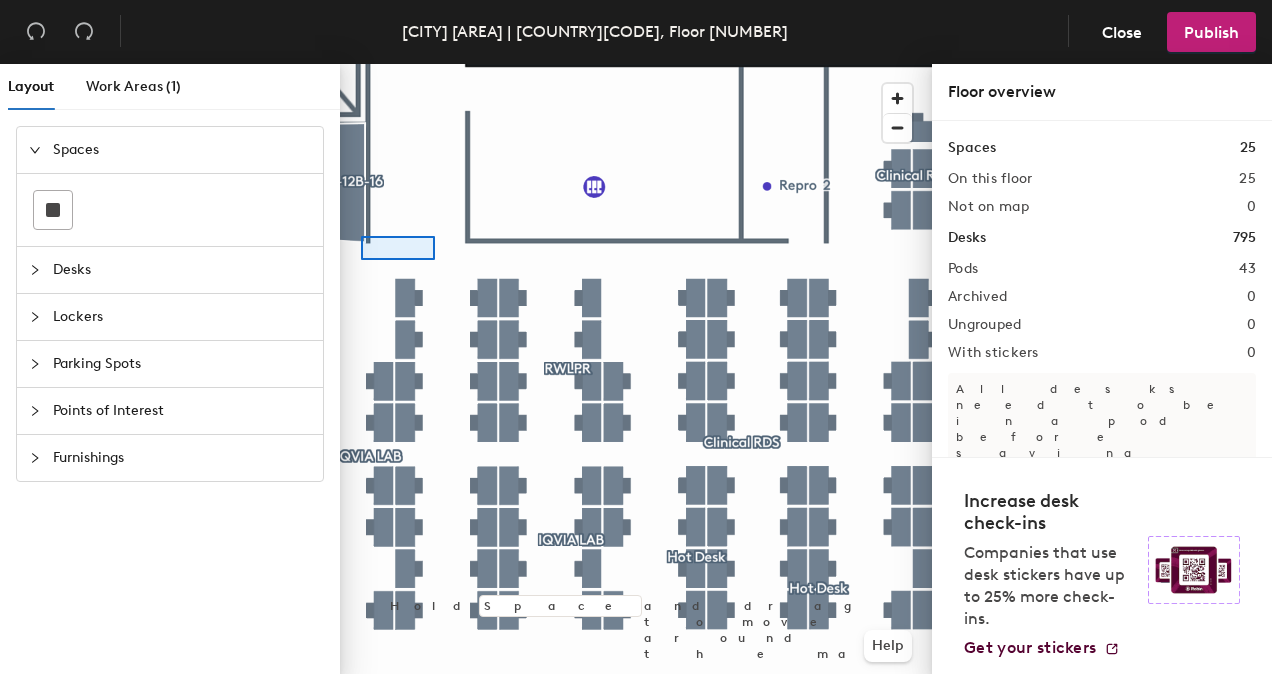 click 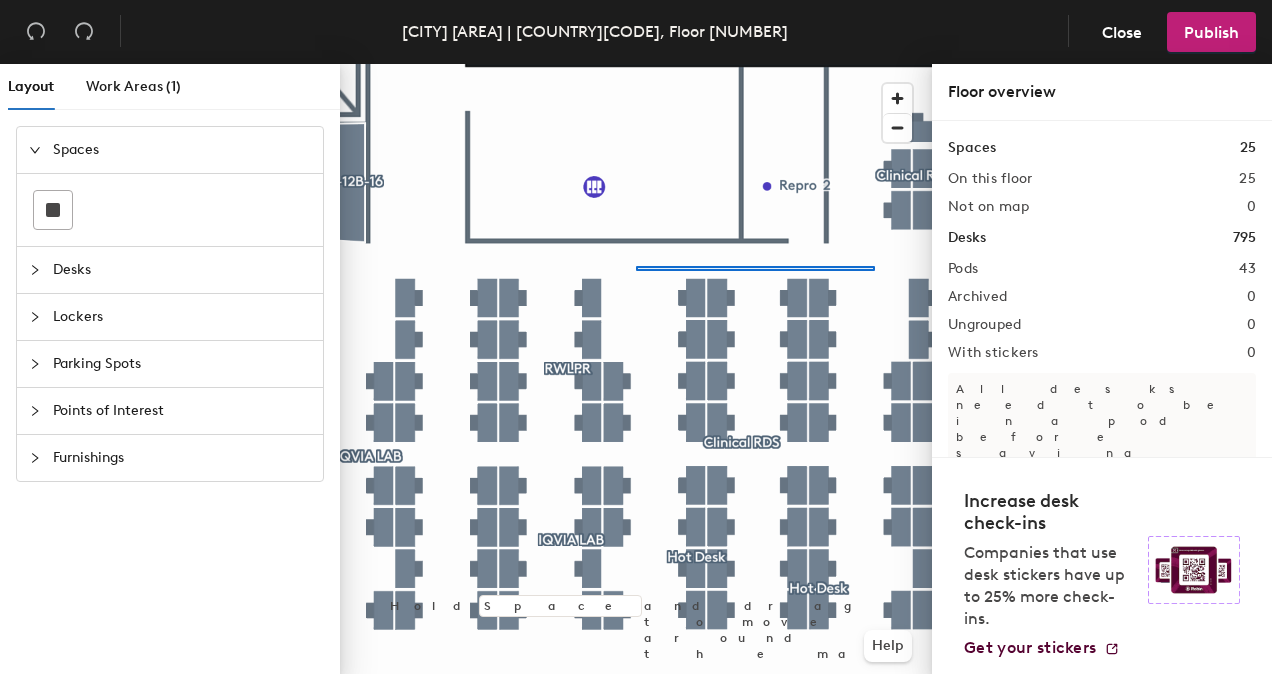click 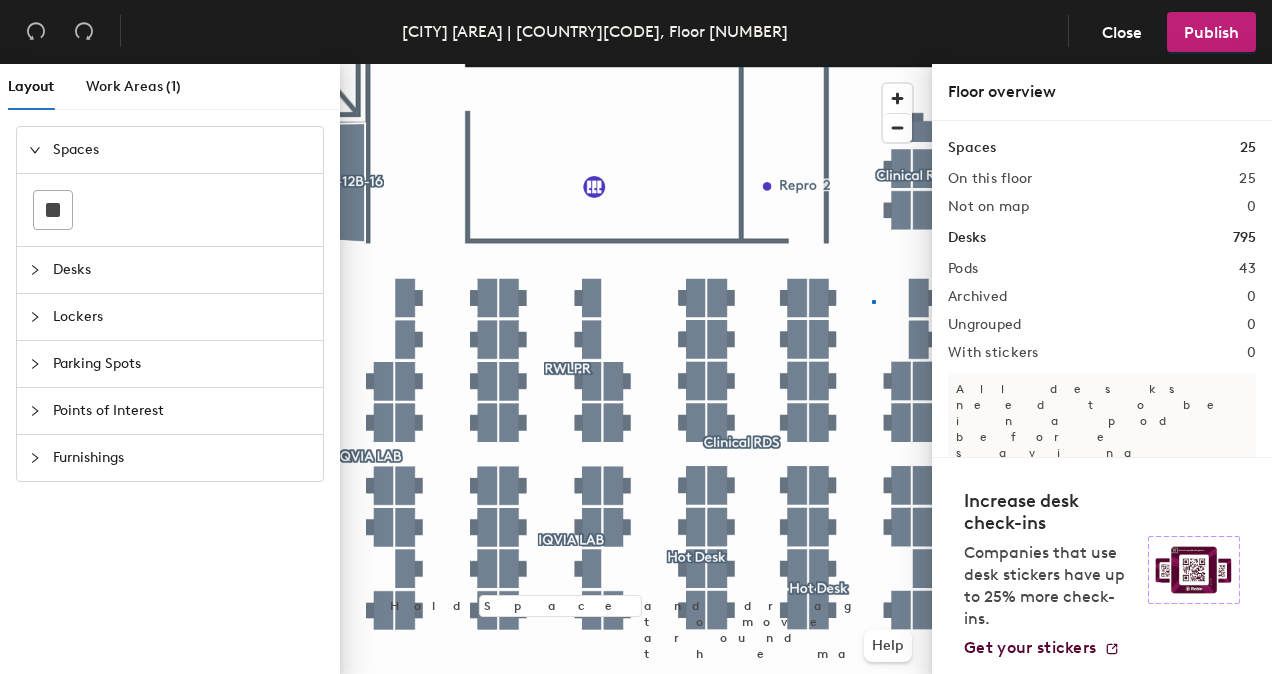 click 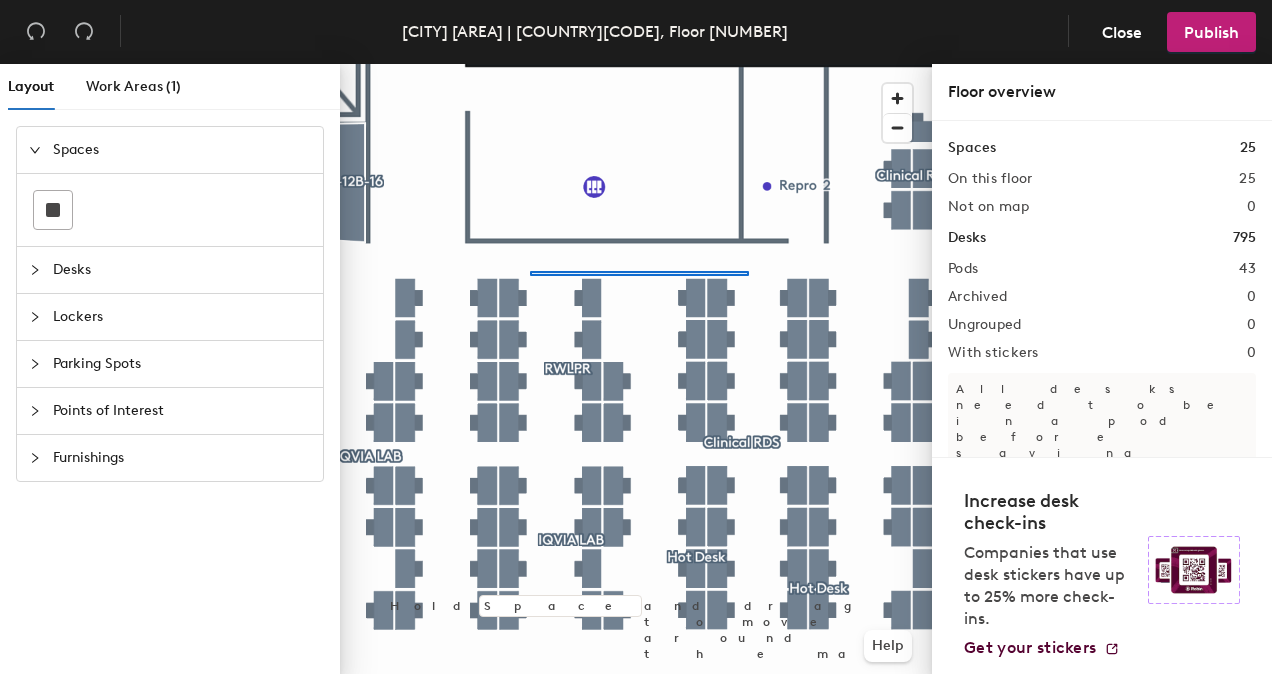 click 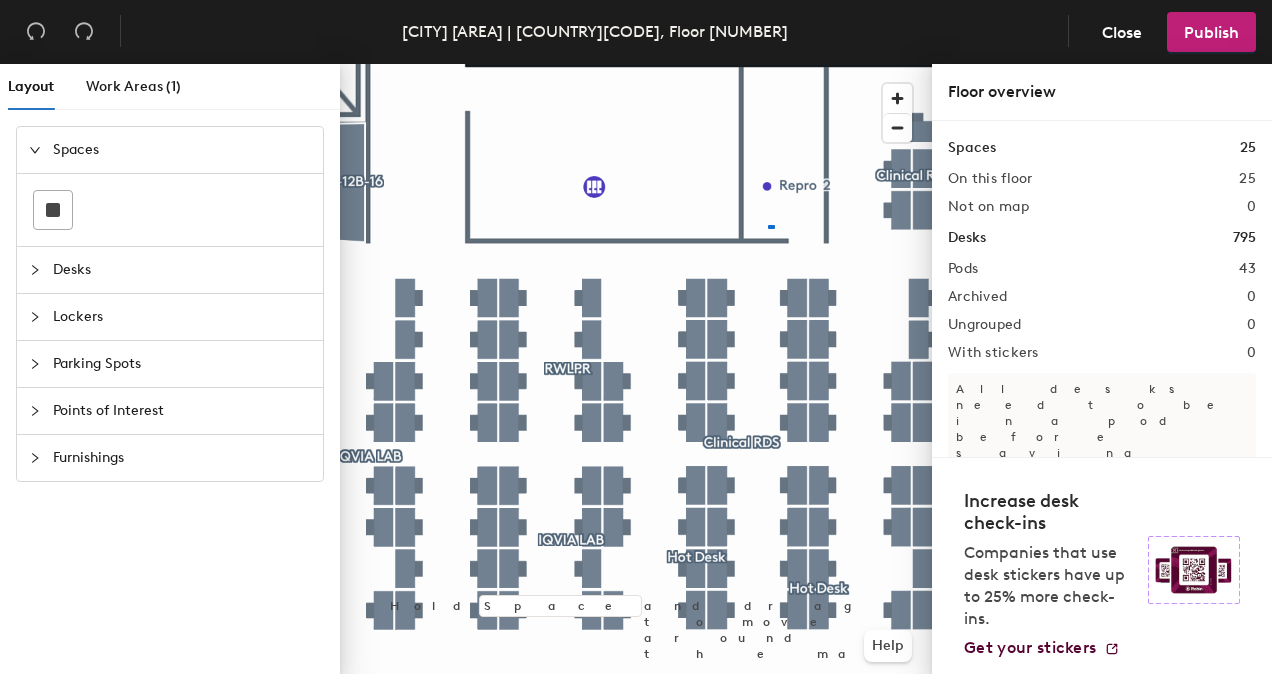 click 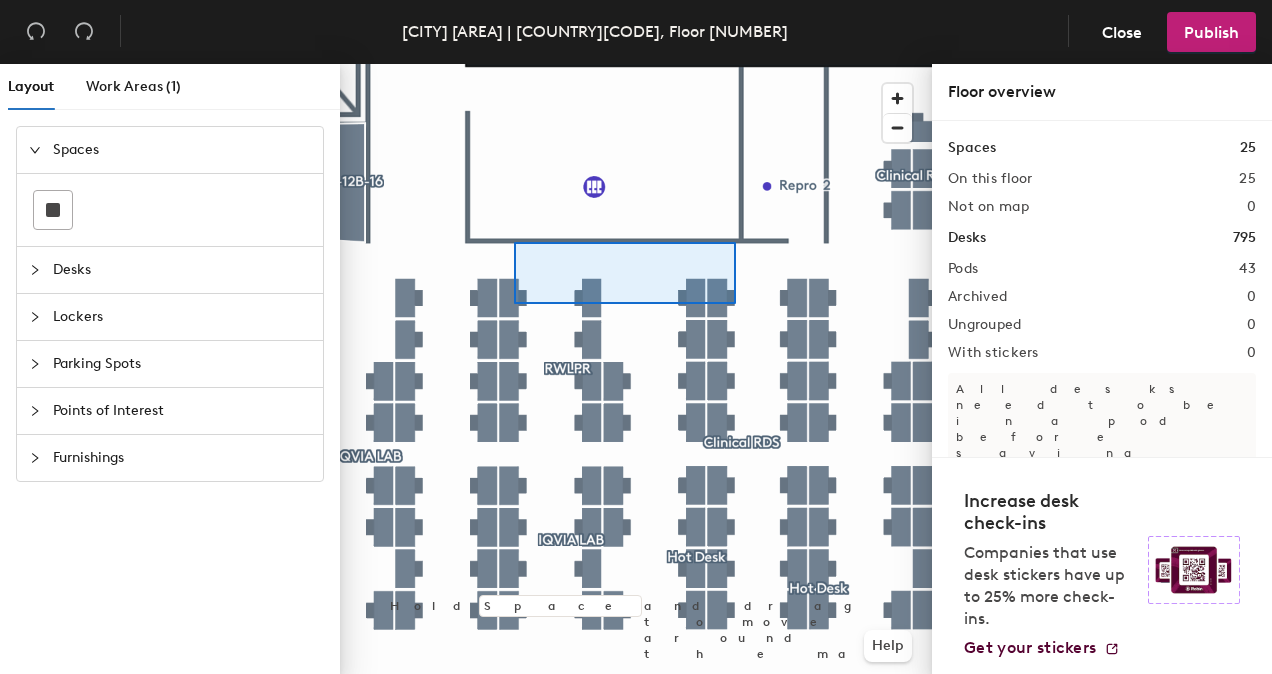 click 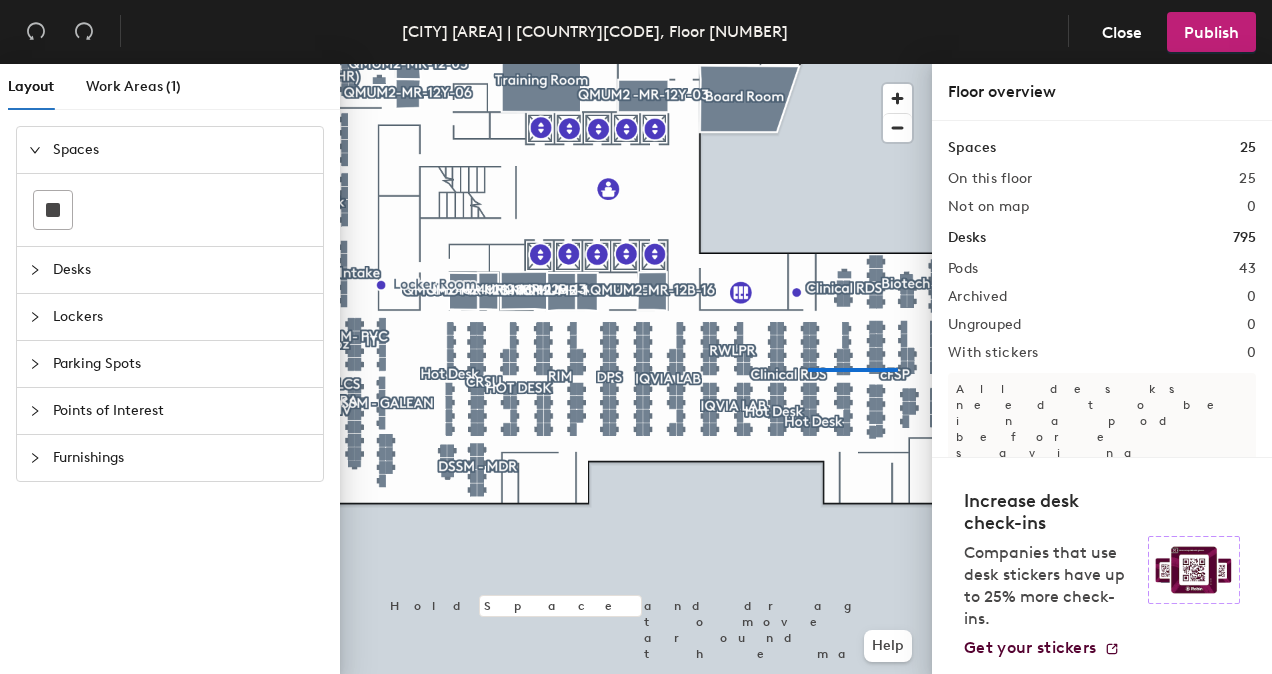 click 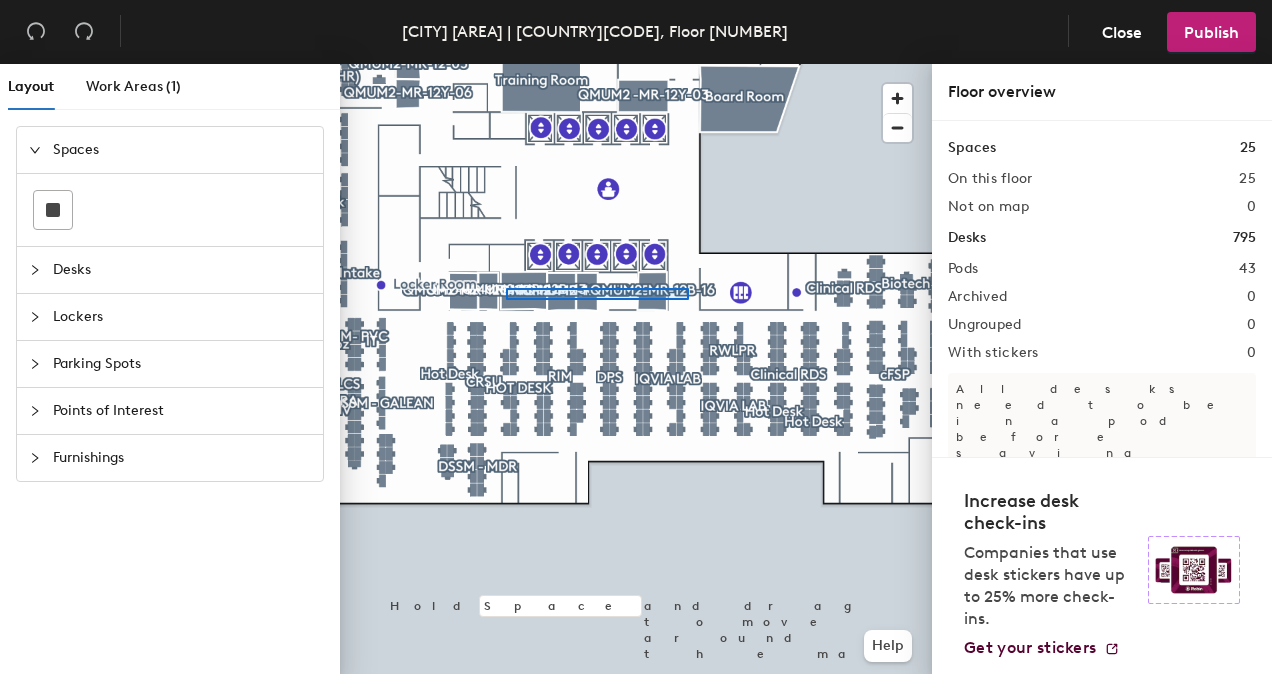 click 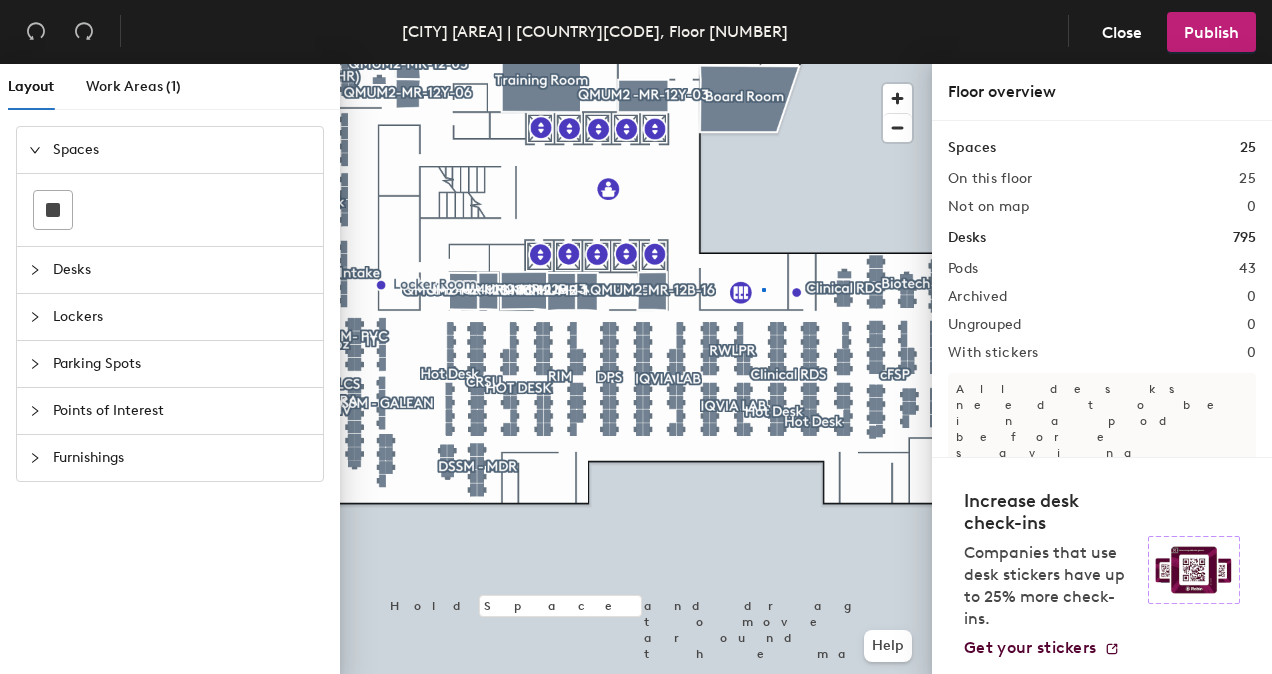 click 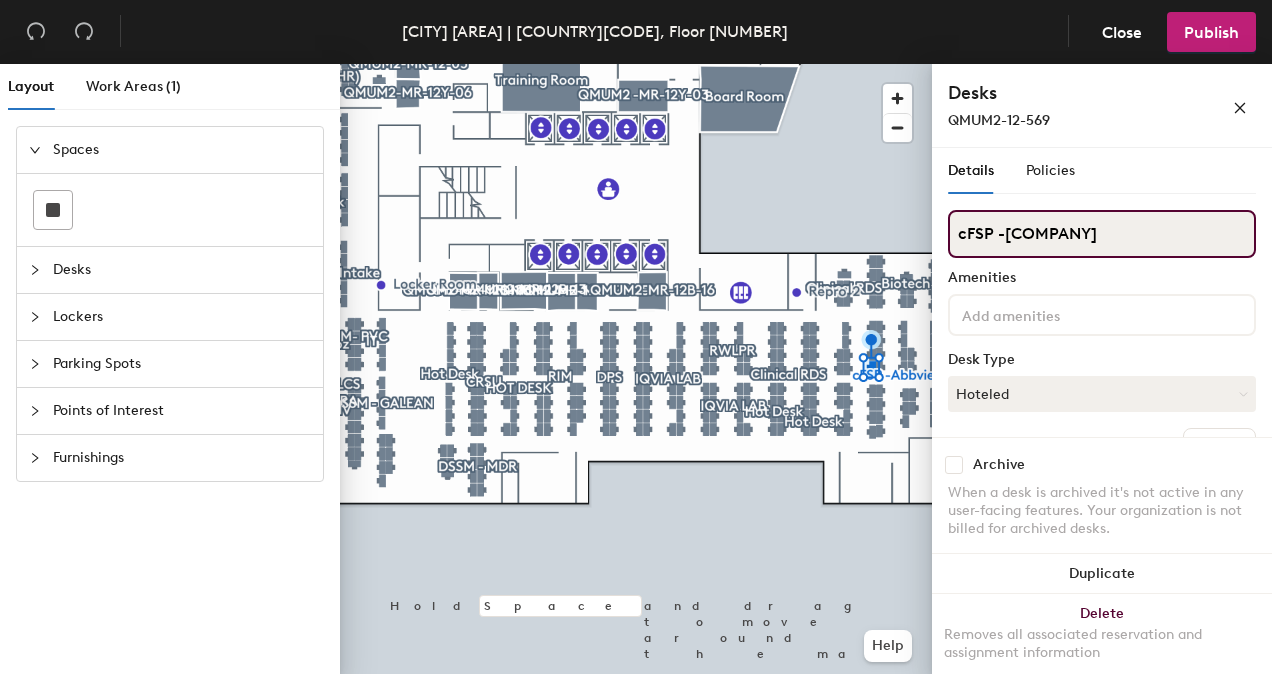 drag, startPoint x: 1075, startPoint y: 227, endPoint x: 952, endPoint y: 230, distance: 123.03658 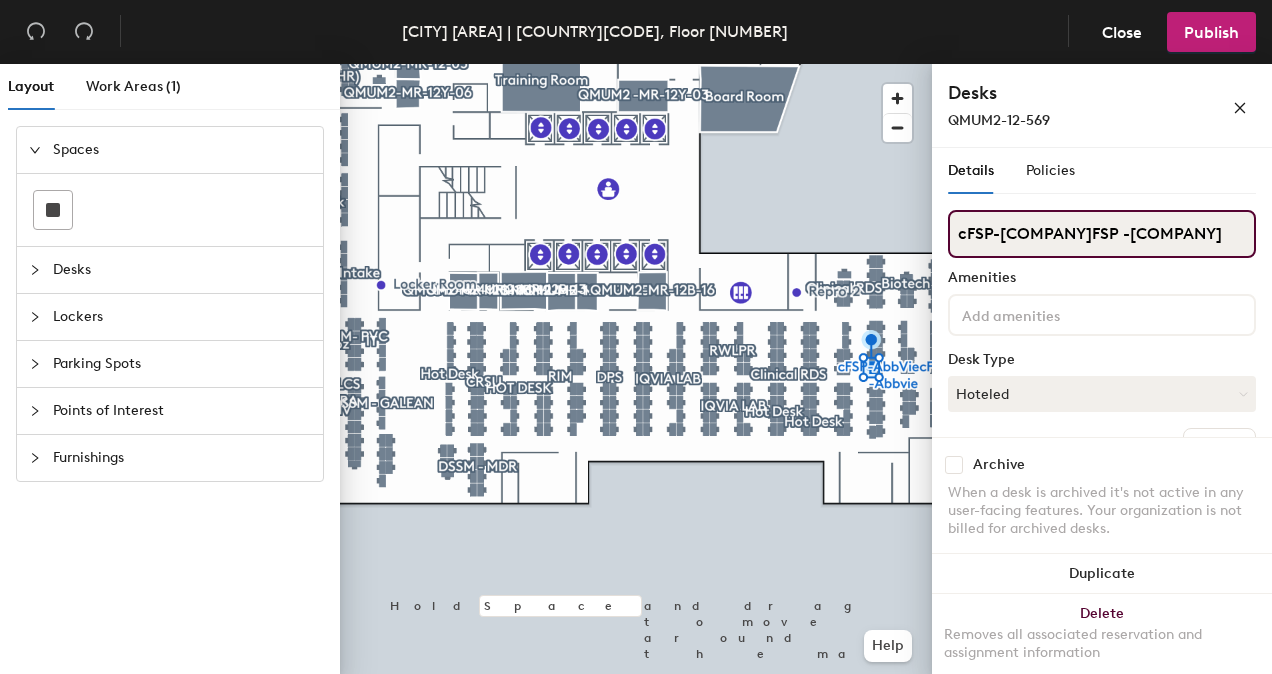drag, startPoint x: 1064, startPoint y: 225, endPoint x: 1156, endPoint y: 232, distance: 92.26592 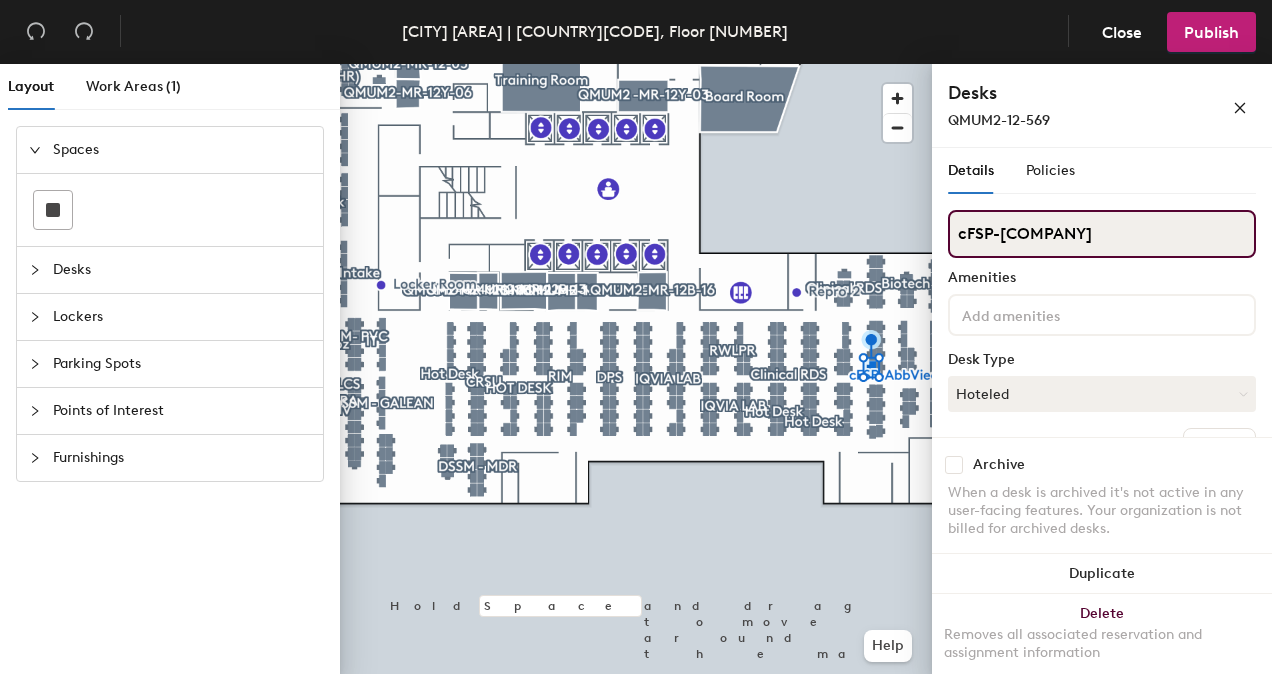 drag, startPoint x: 1057, startPoint y: 234, endPoint x: 1070, endPoint y: 232, distance: 13.152946 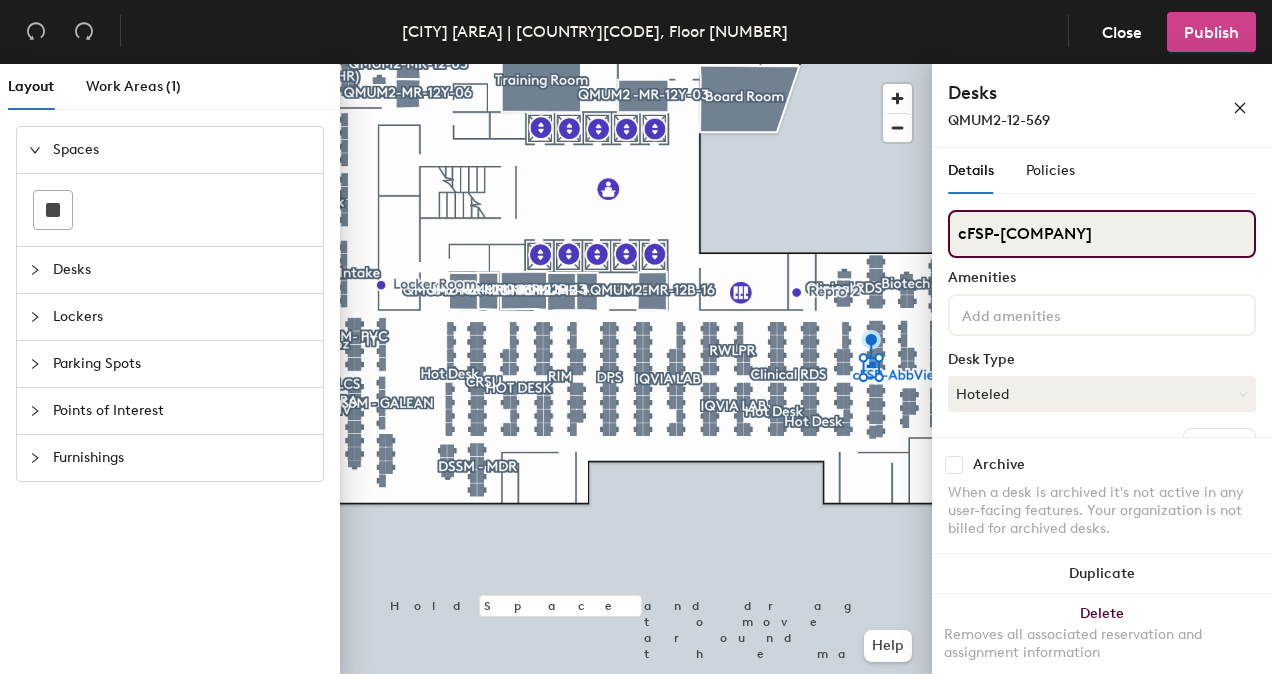 type on "cFSP-AbbVie" 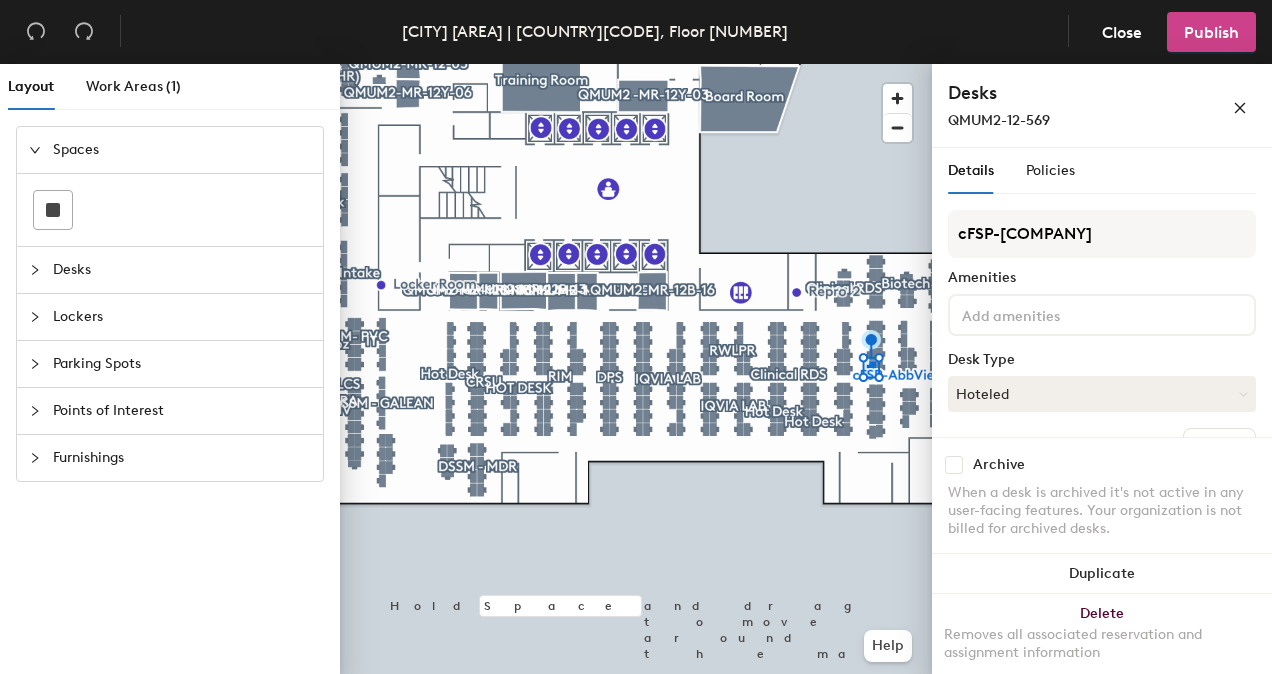click on "Publish" 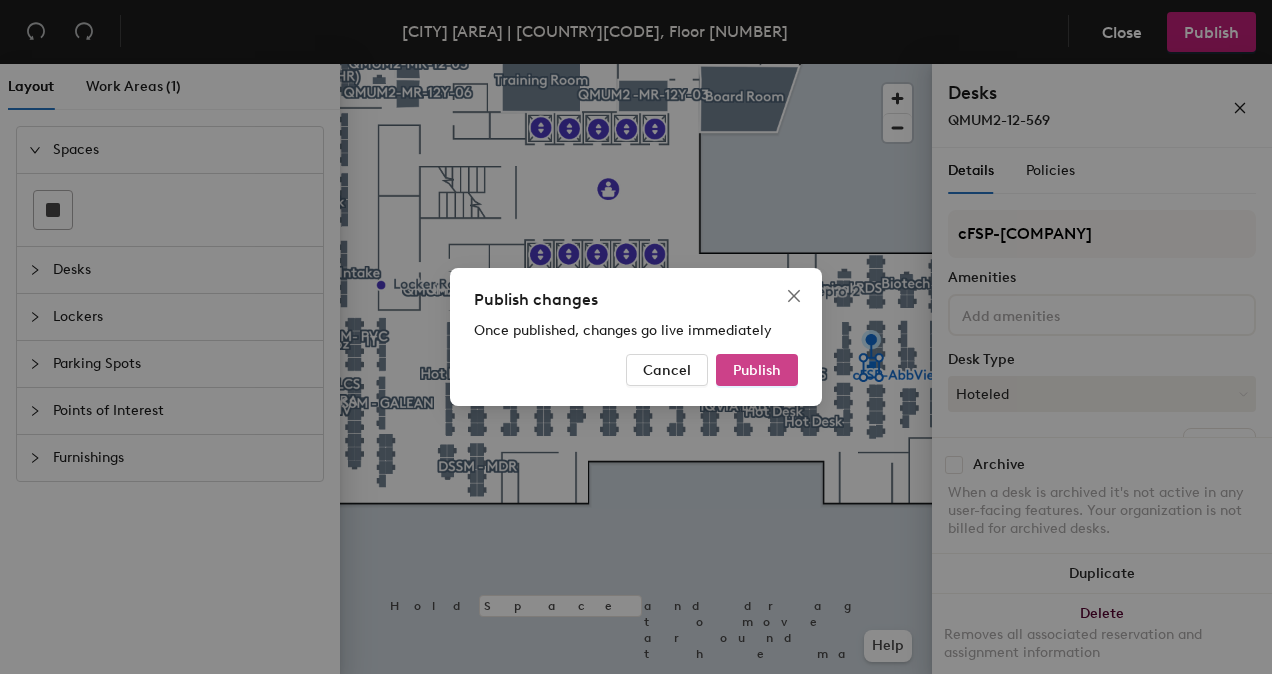 click on "Publish" at bounding box center [757, 370] 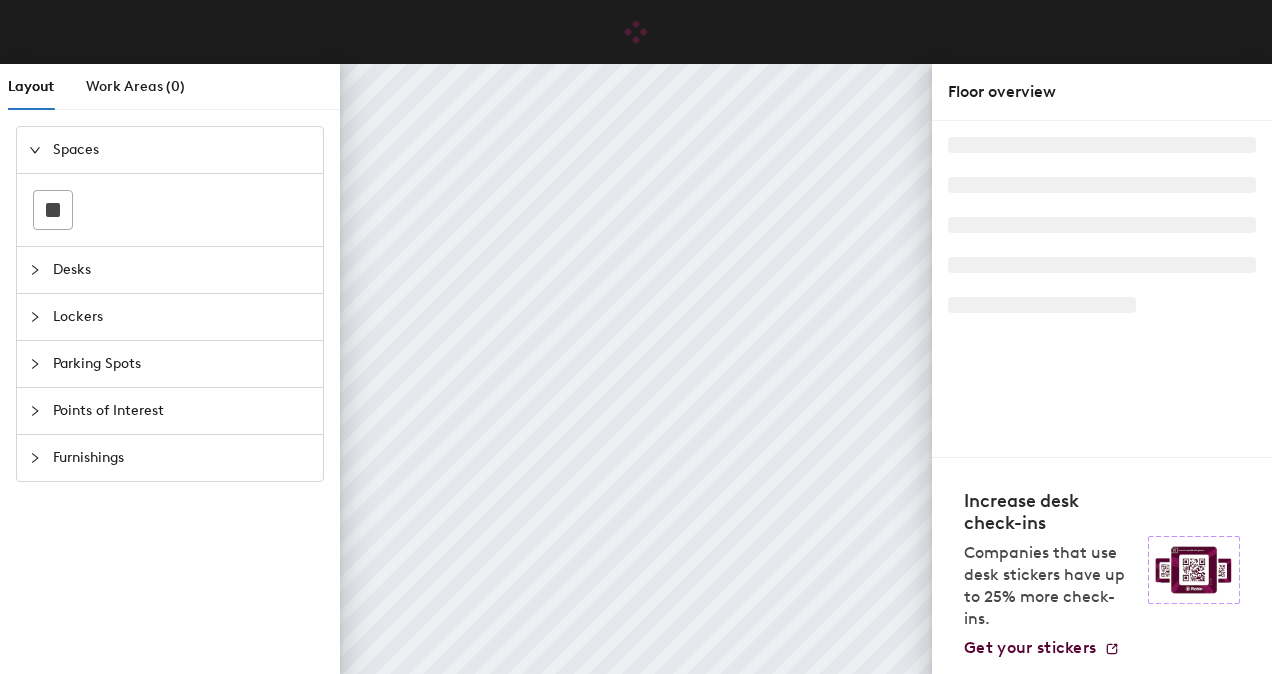 scroll, scrollTop: 0, scrollLeft: 0, axis: both 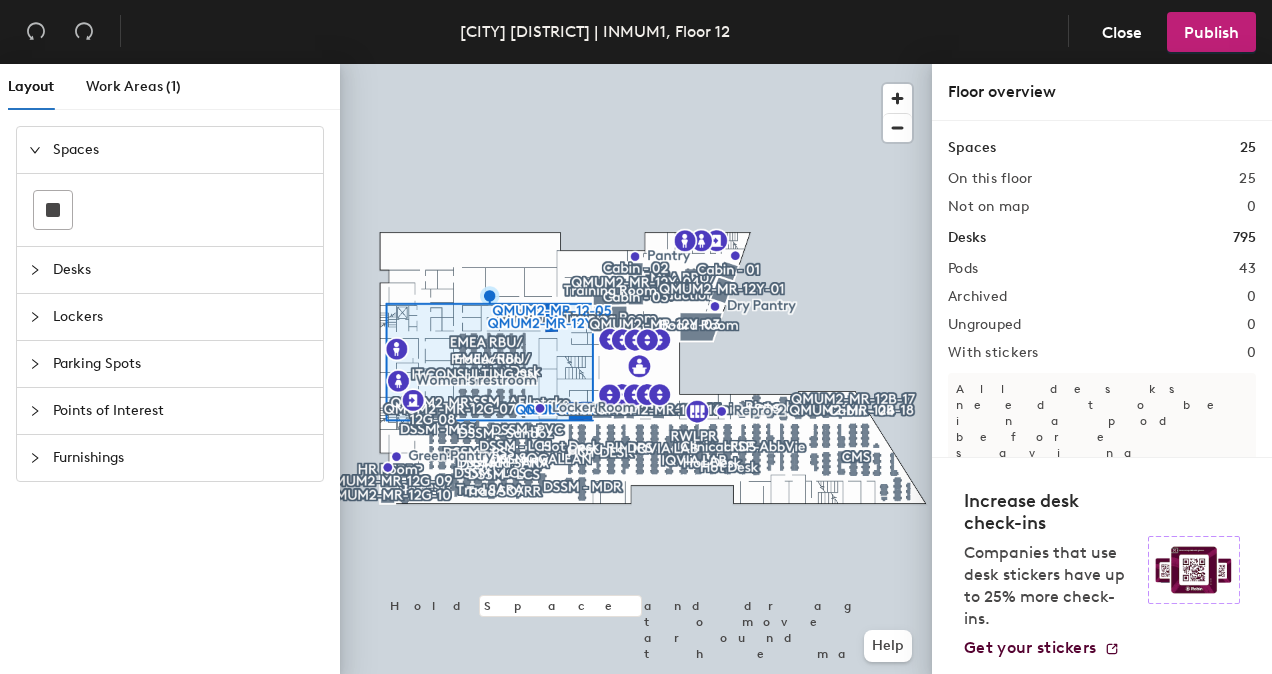 click 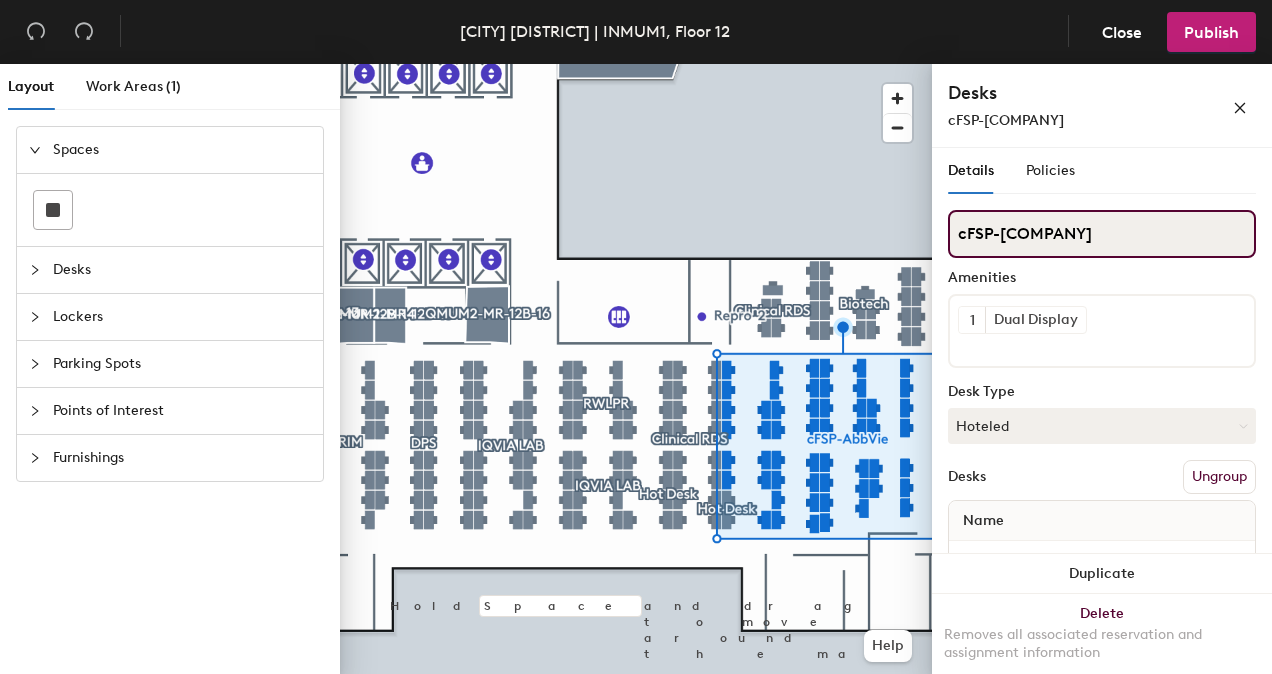 click on "cFSP-[COMPANY]" at bounding box center [1102, 234] 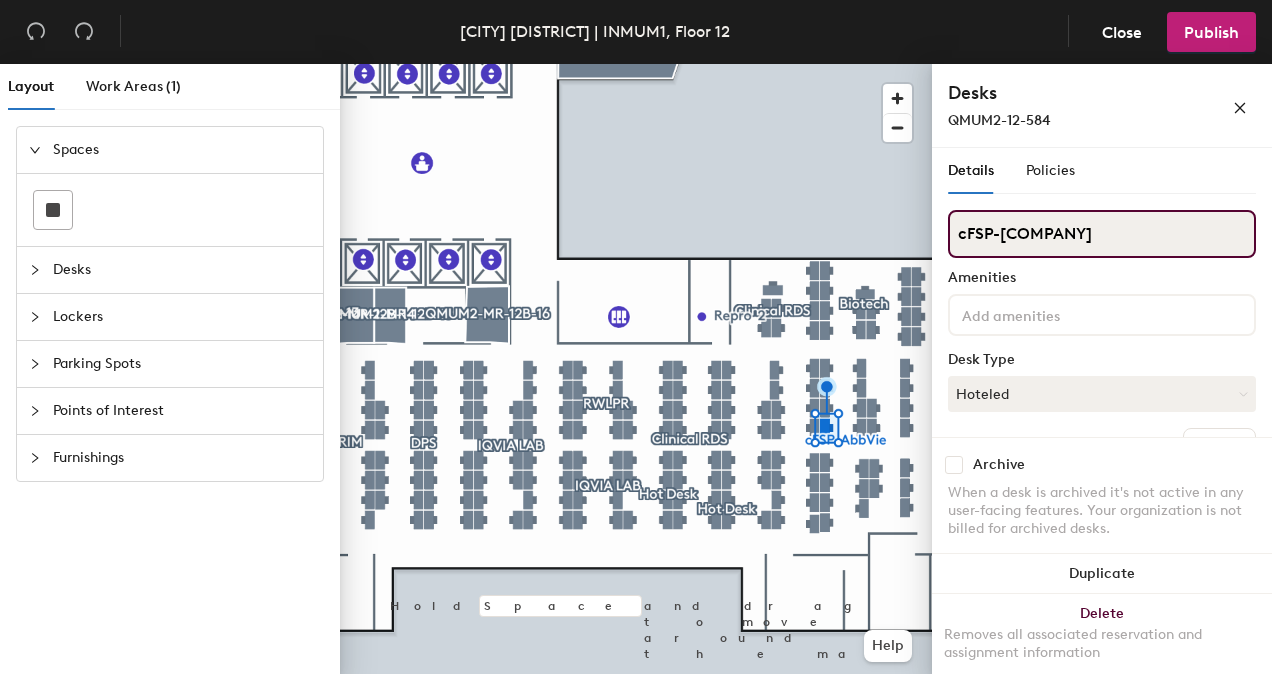 drag, startPoint x: 1002, startPoint y: 232, endPoint x: 1054, endPoint y: 235, distance: 52.086468 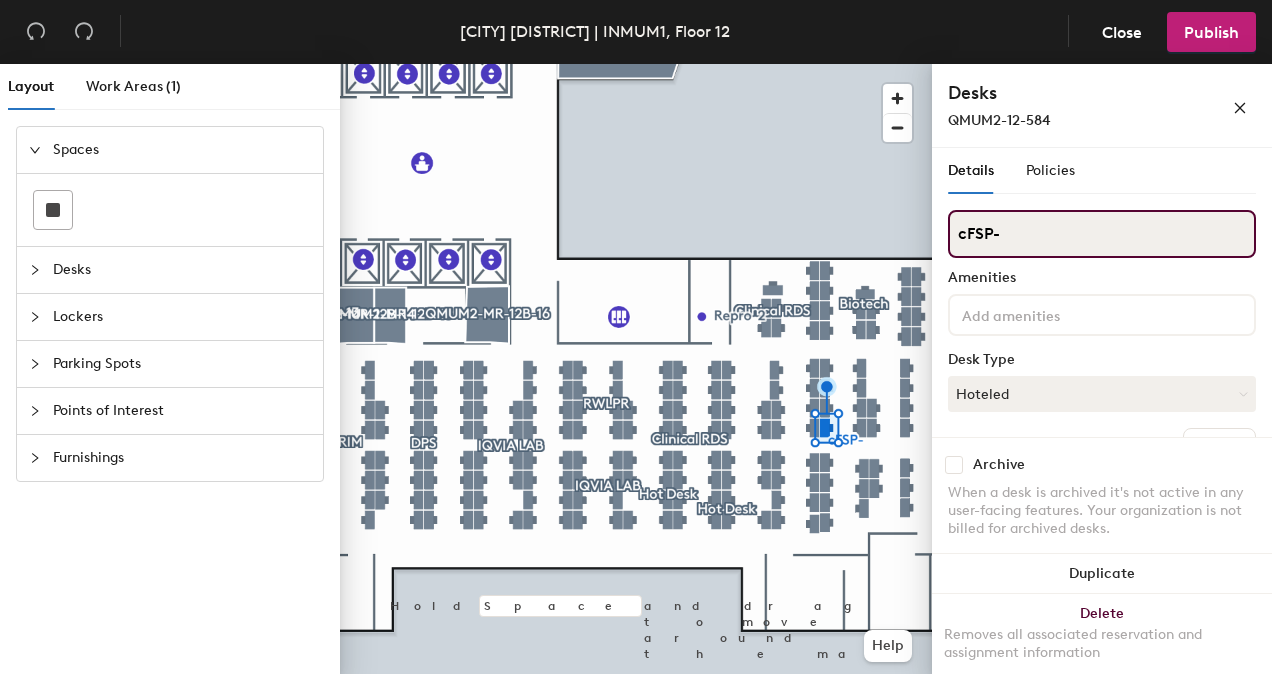 drag, startPoint x: 990, startPoint y: 233, endPoint x: 1005, endPoint y: 237, distance: 15.524175 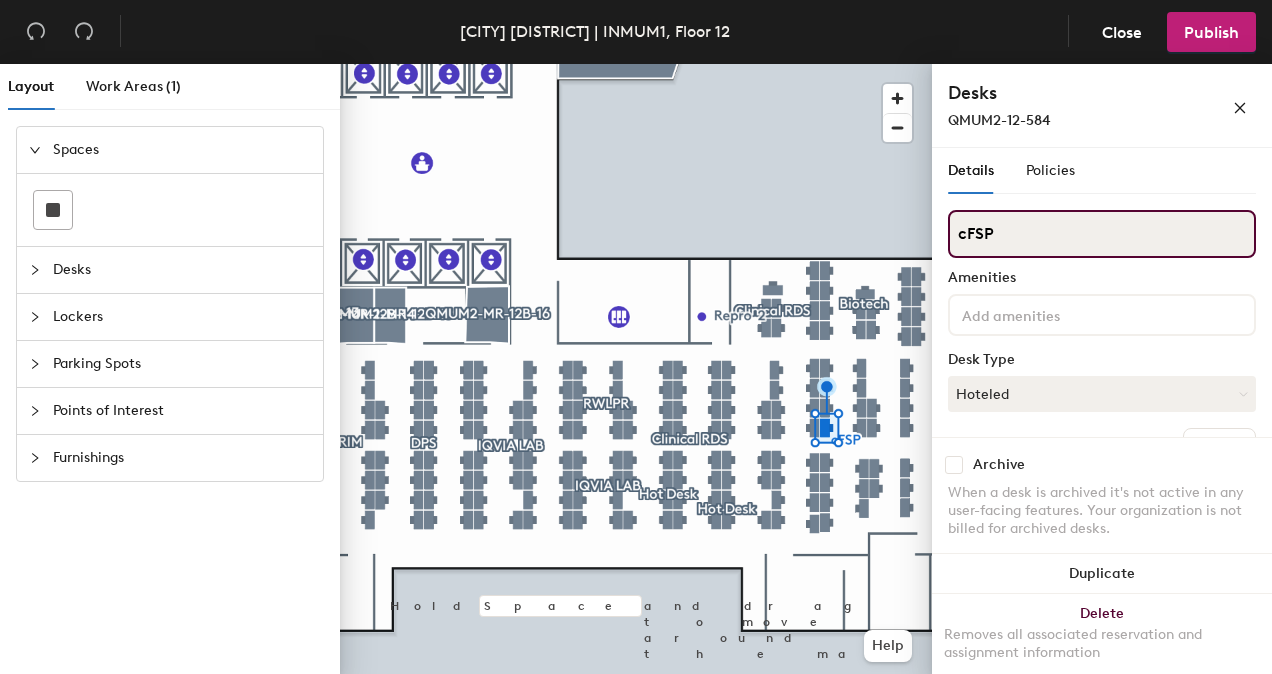 type on "cFSP" 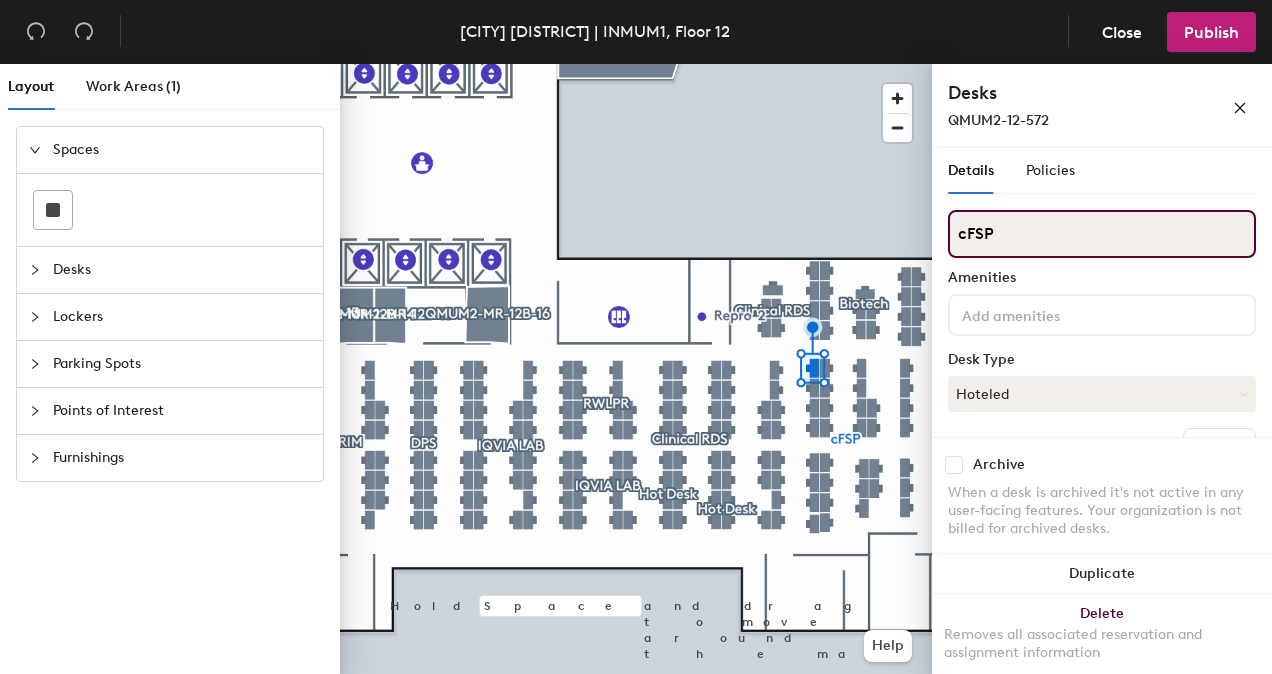 click on "cFSP" at bounding box center [1102, 234] 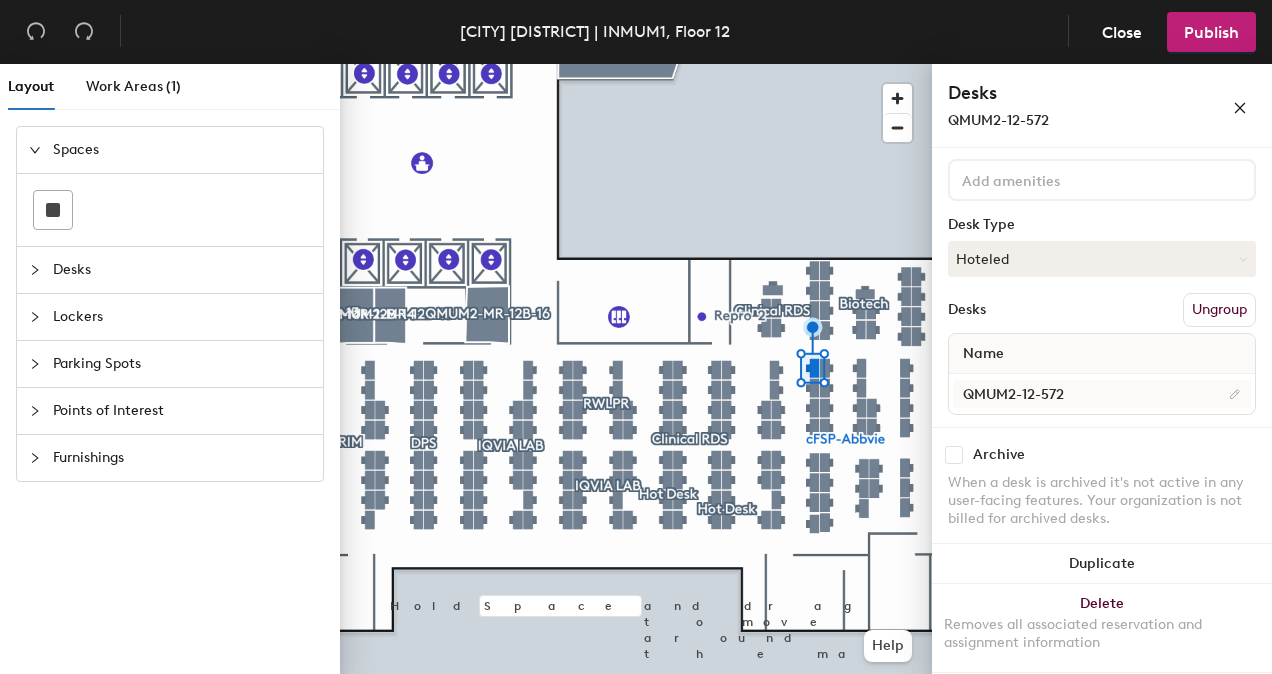 scroll, scrollTop: 138, scrollLeft: 0, axis: vertical 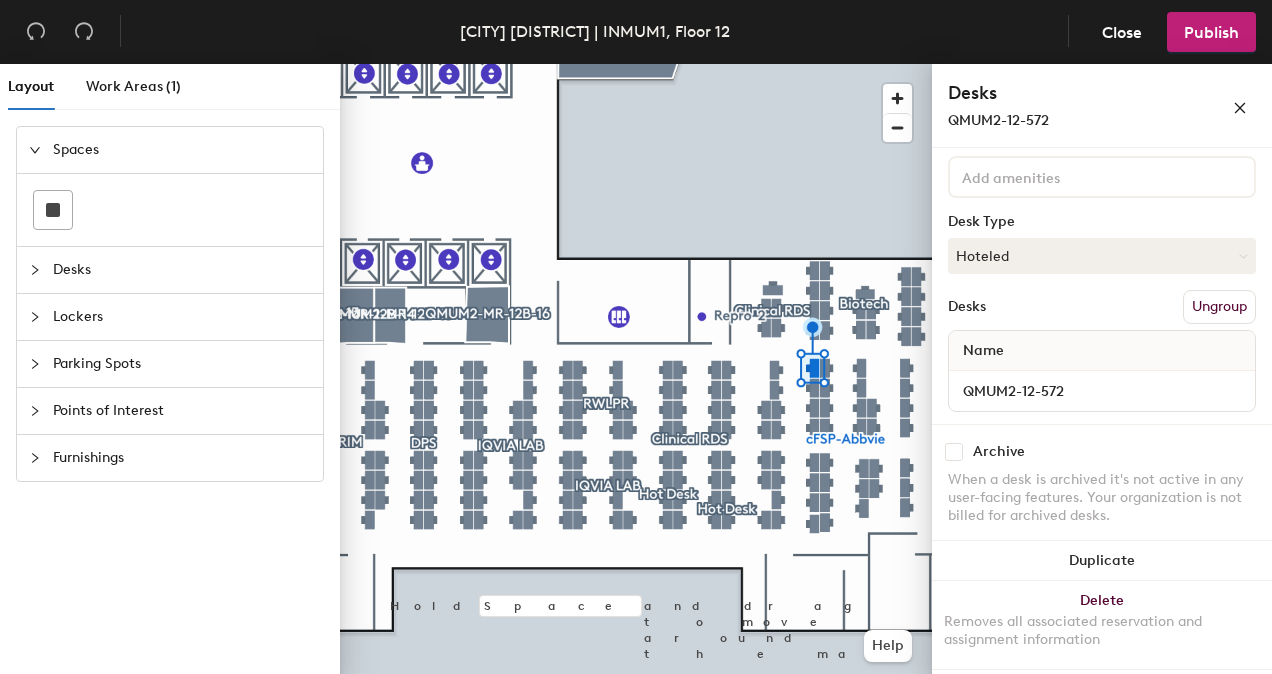 type on "cFSP-Abbvie" 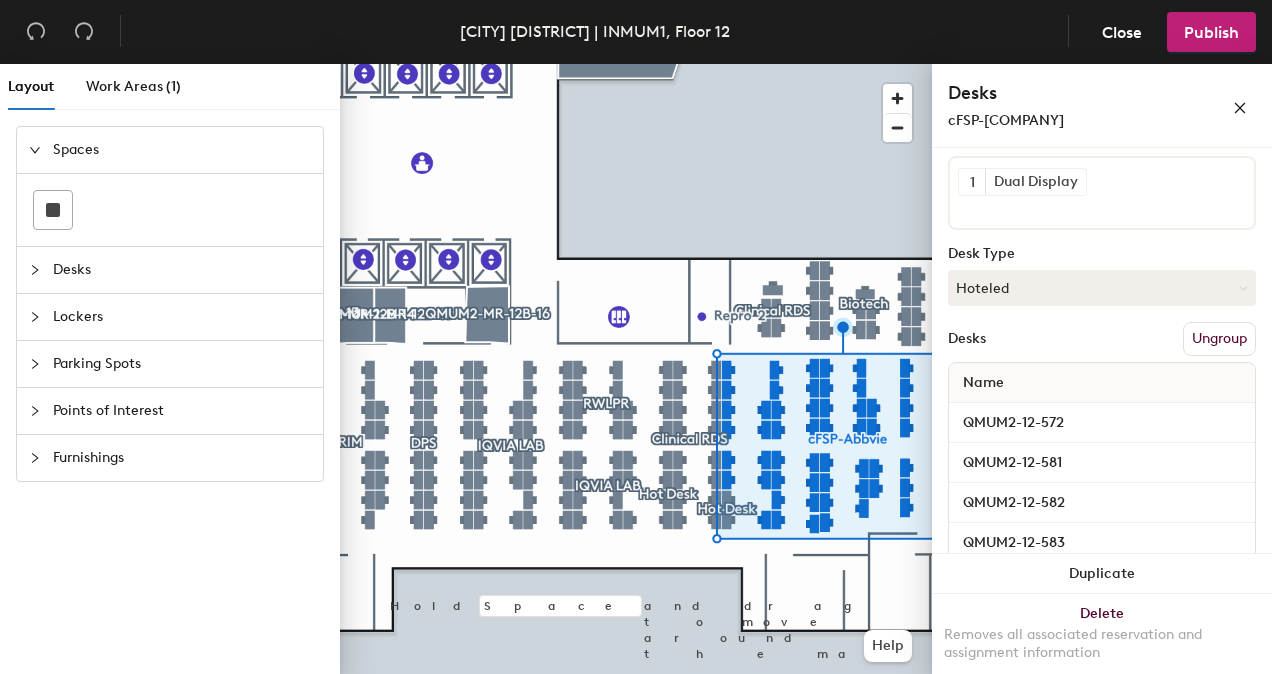 click on "Ungroup" at bounding box center [1219, 339] 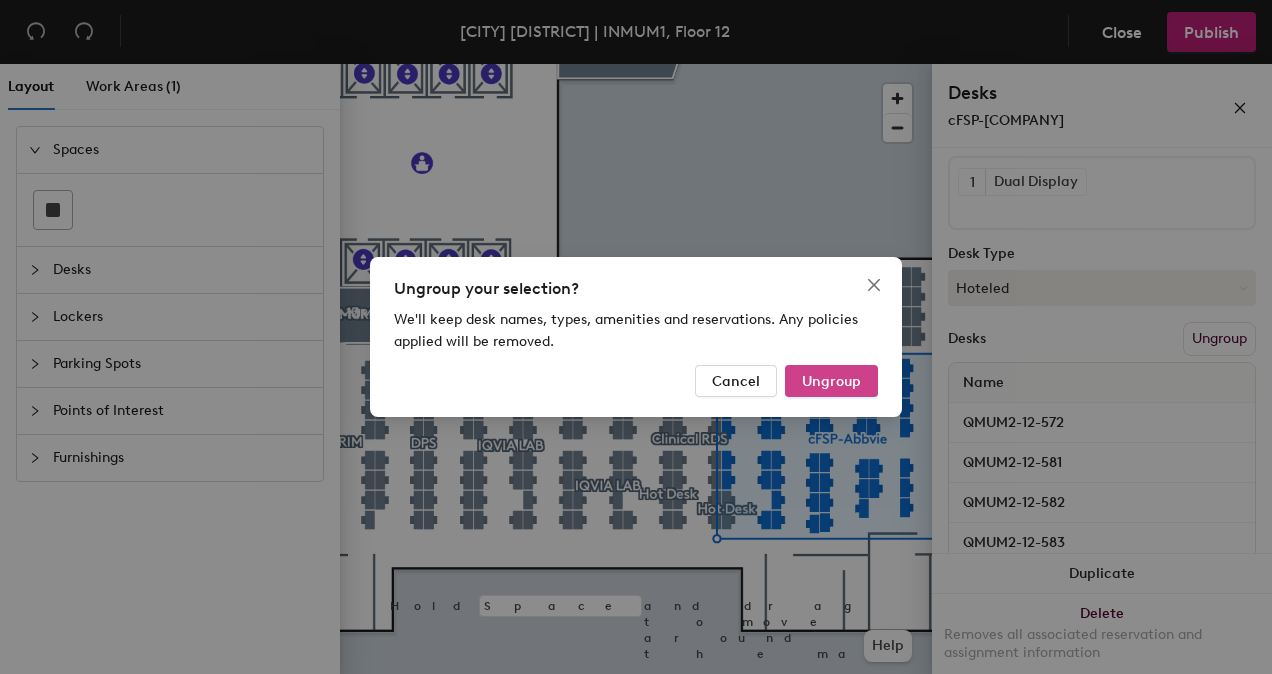 click on "Ungroup" at bounding box center (831, 381) 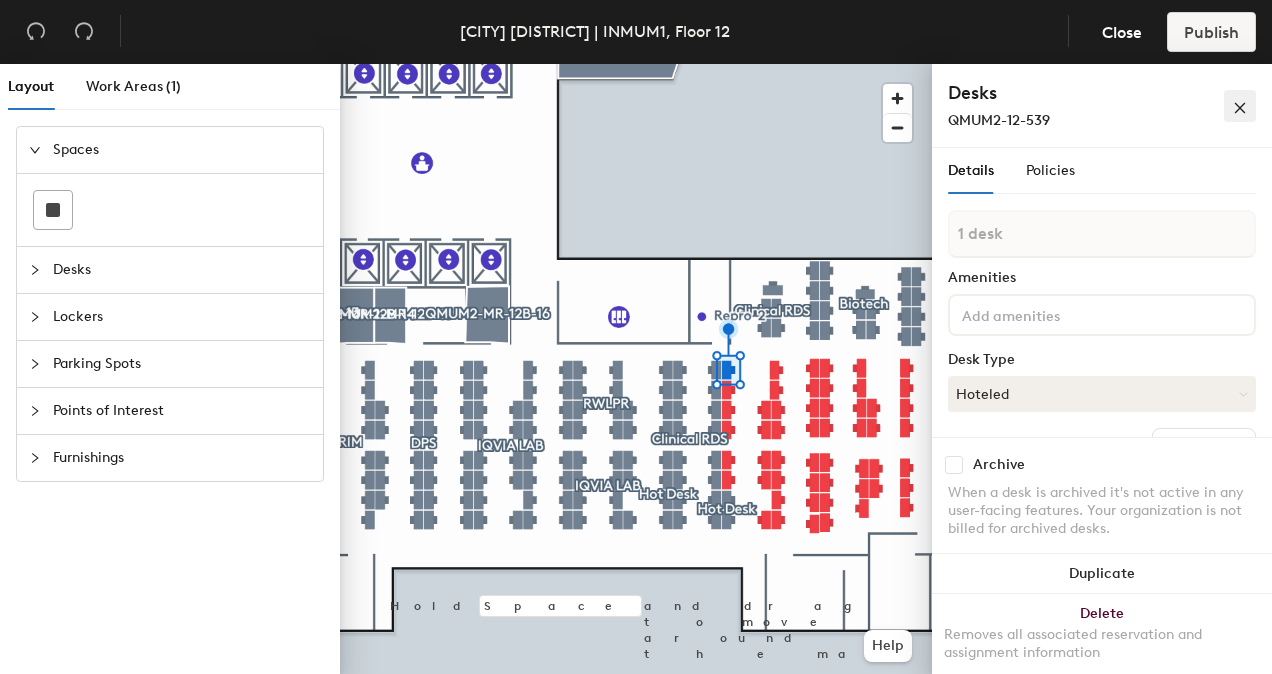 click 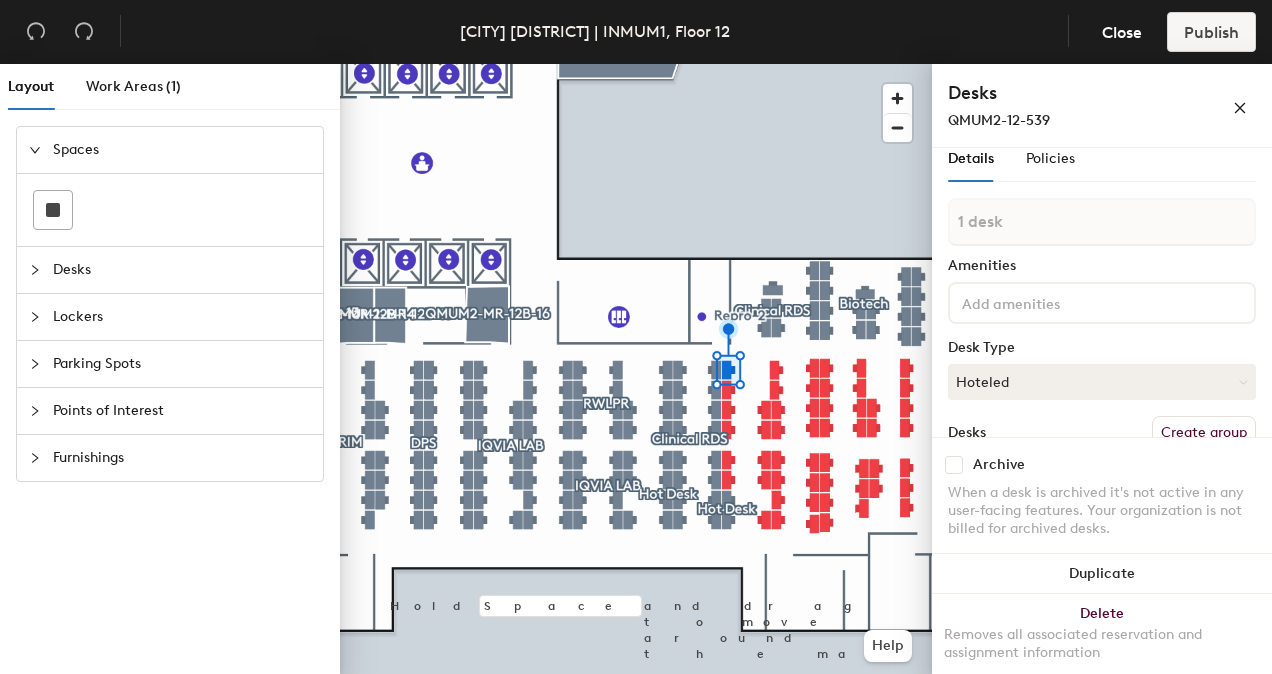 scroll, scrollTop: 0, scrollLeft: 0, axis: both 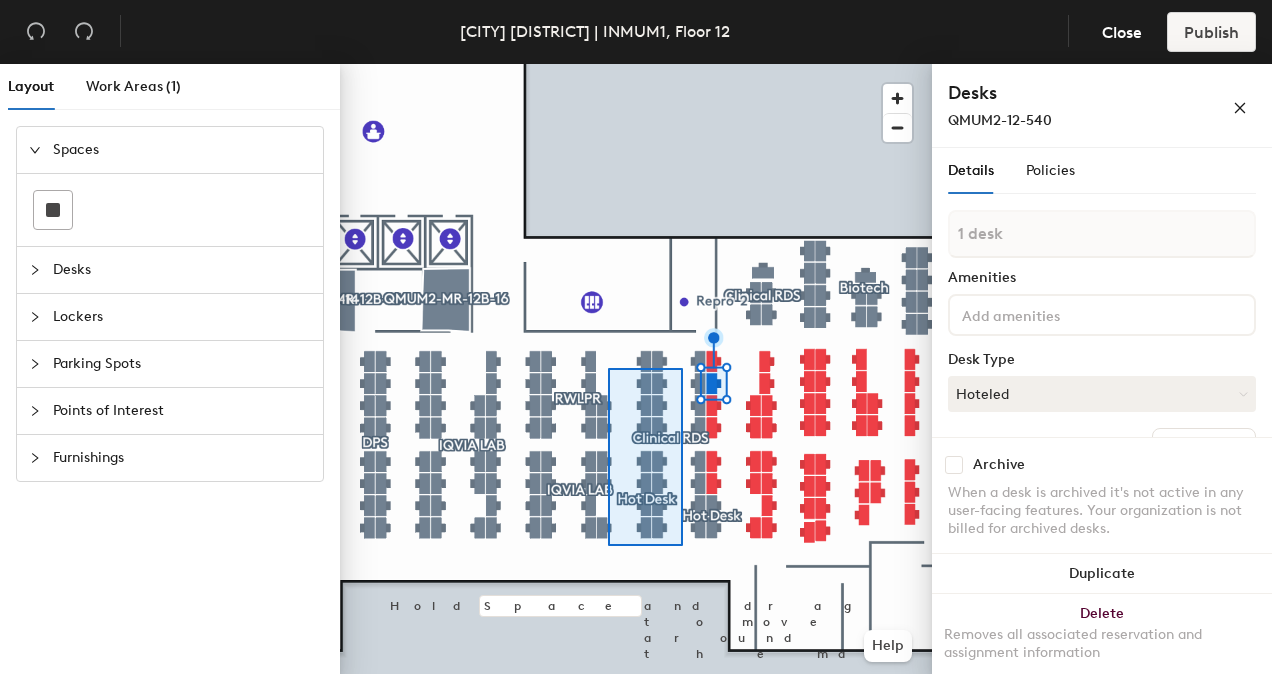type on "31 desks, multiple groups" 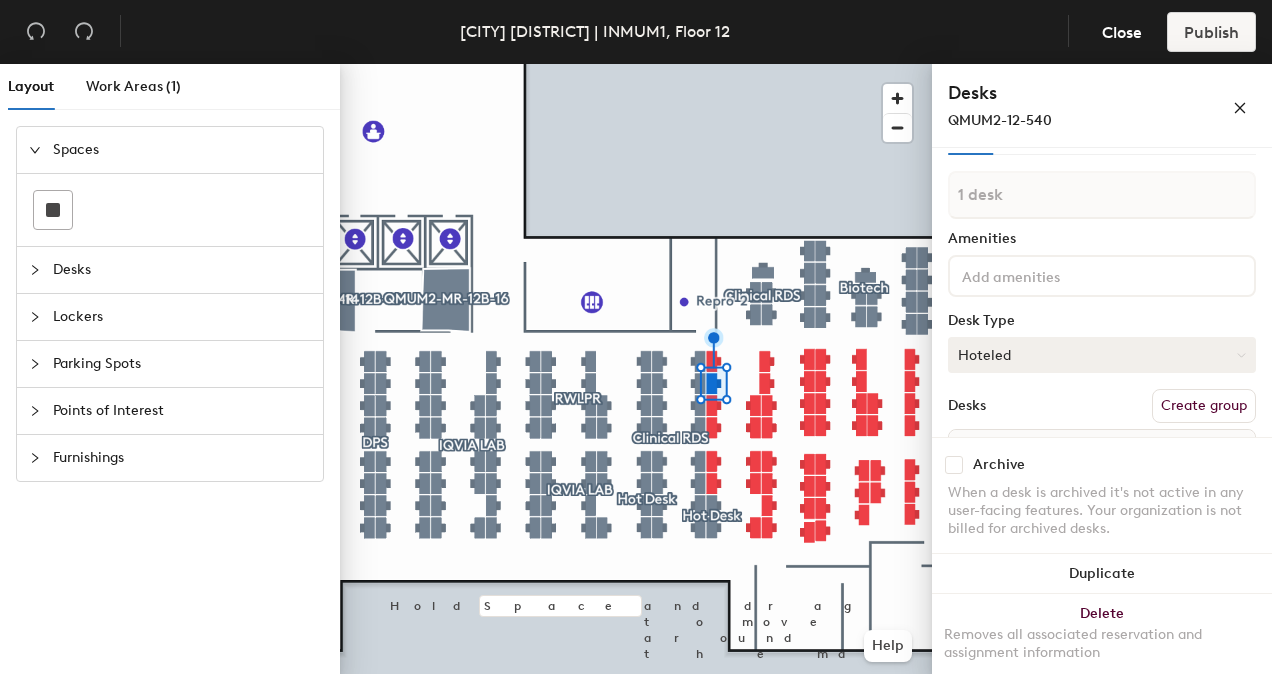 scroll, scrollTop: 138, scrollLeft: 0, axis: vertical 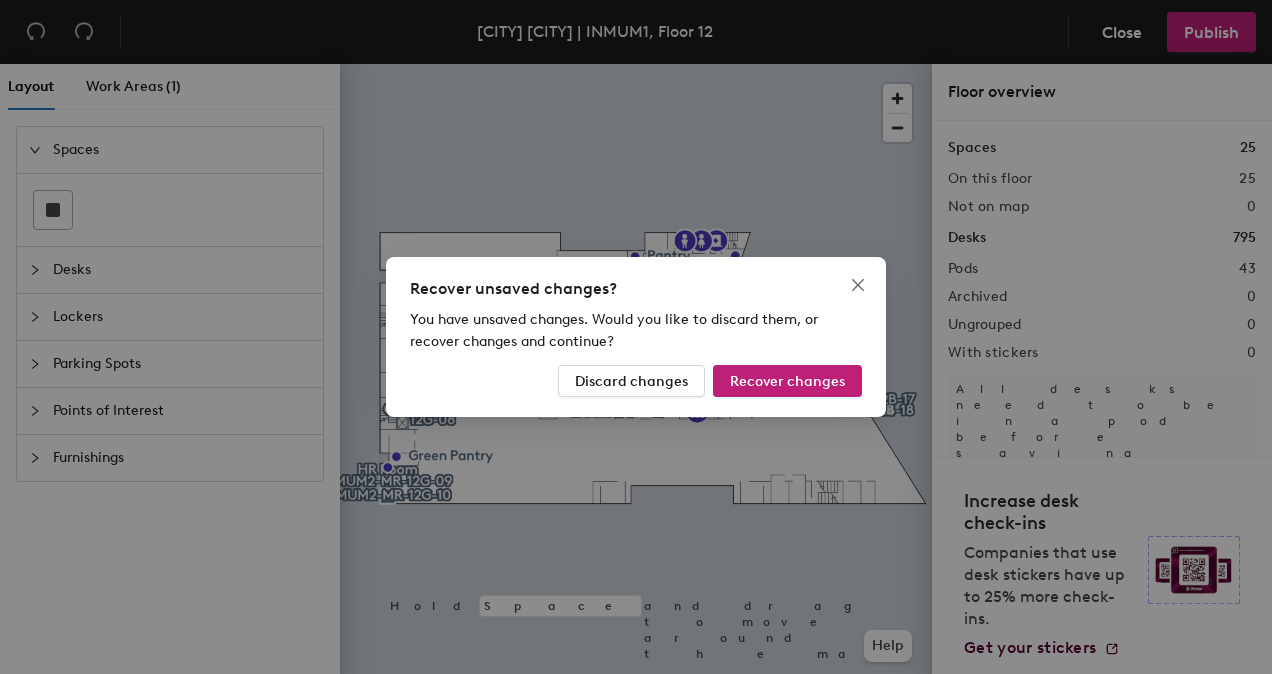 click on "Recover unsaved changes? You have unsaved changes. Would you like to discard them, or recover changes and continue? Discard changes Recover changes" at bounding box center (636, 337) 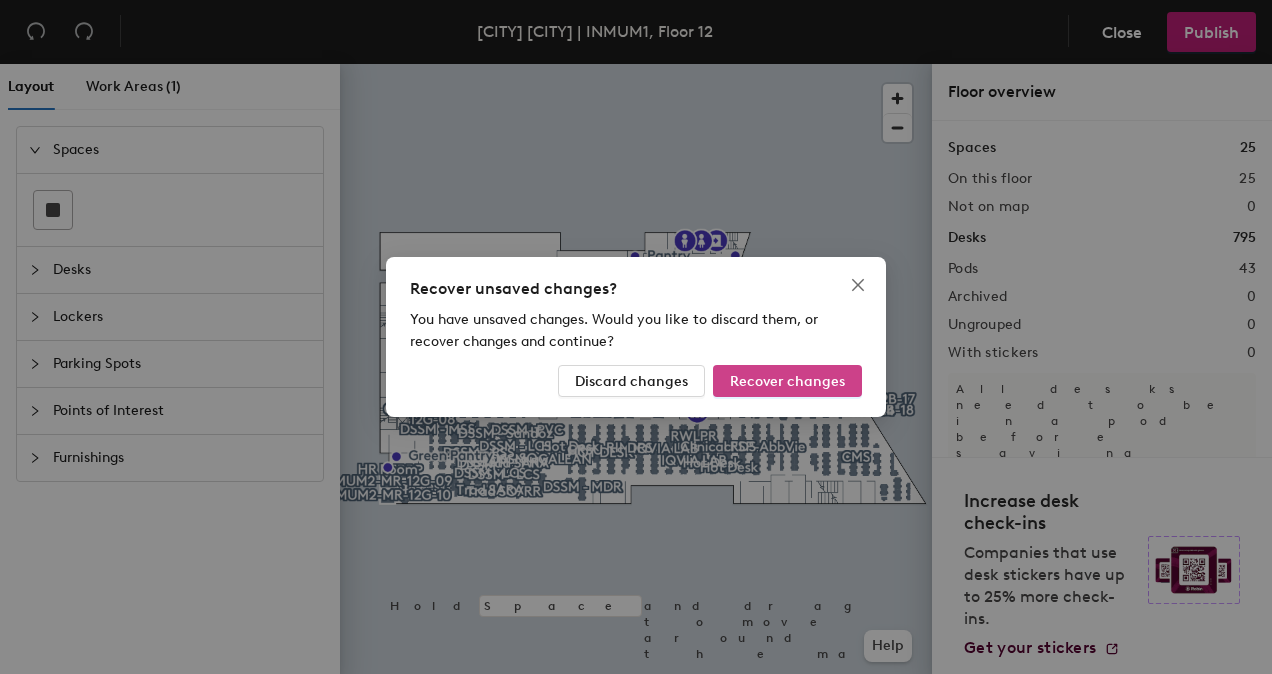 click on "Recover changes" at bounding box center [787, 381] 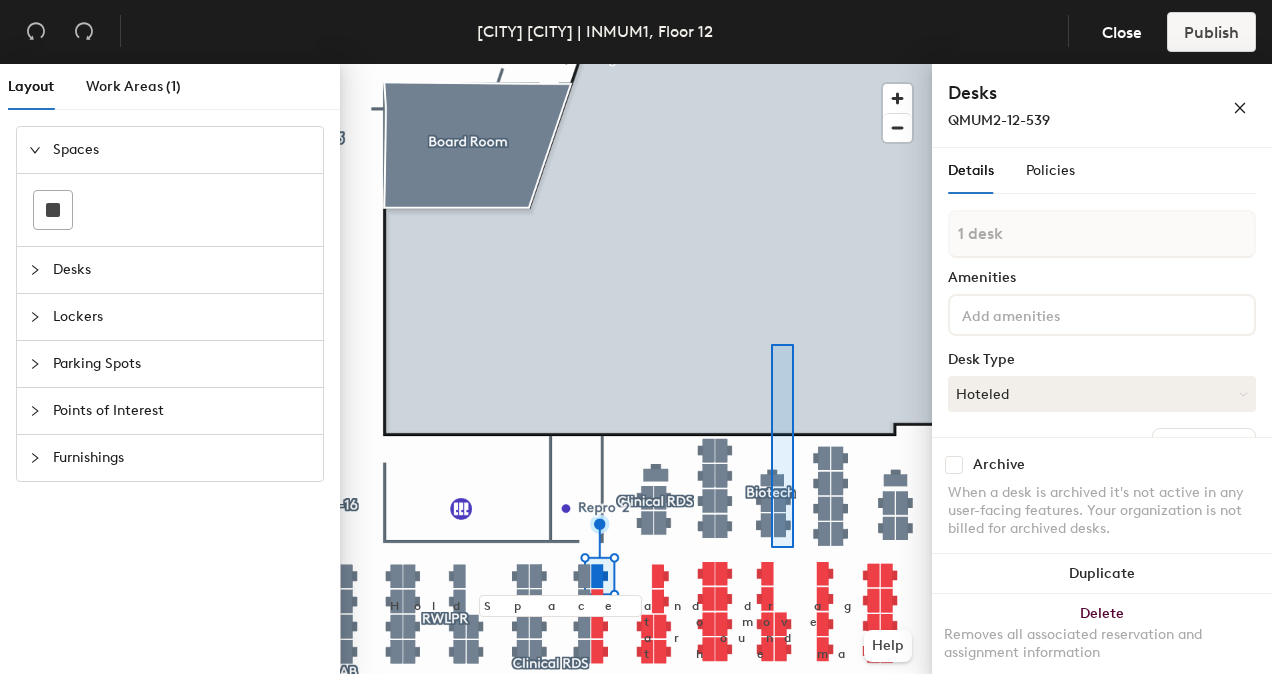 click 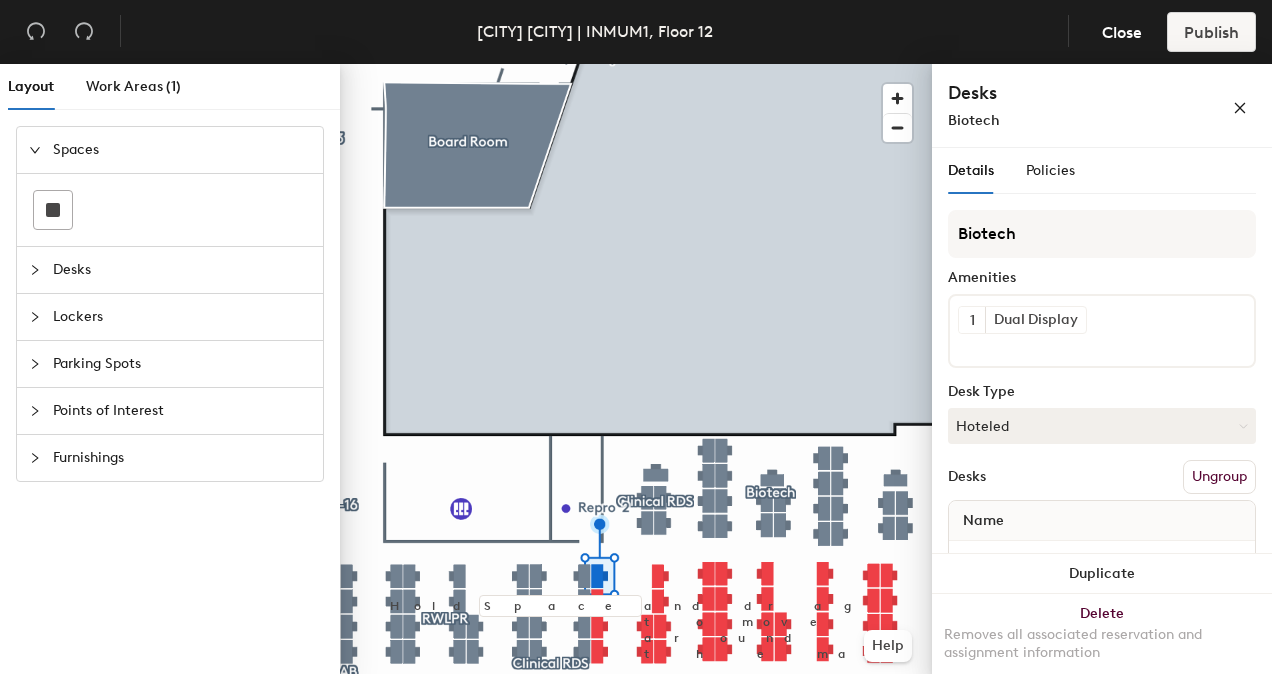 click 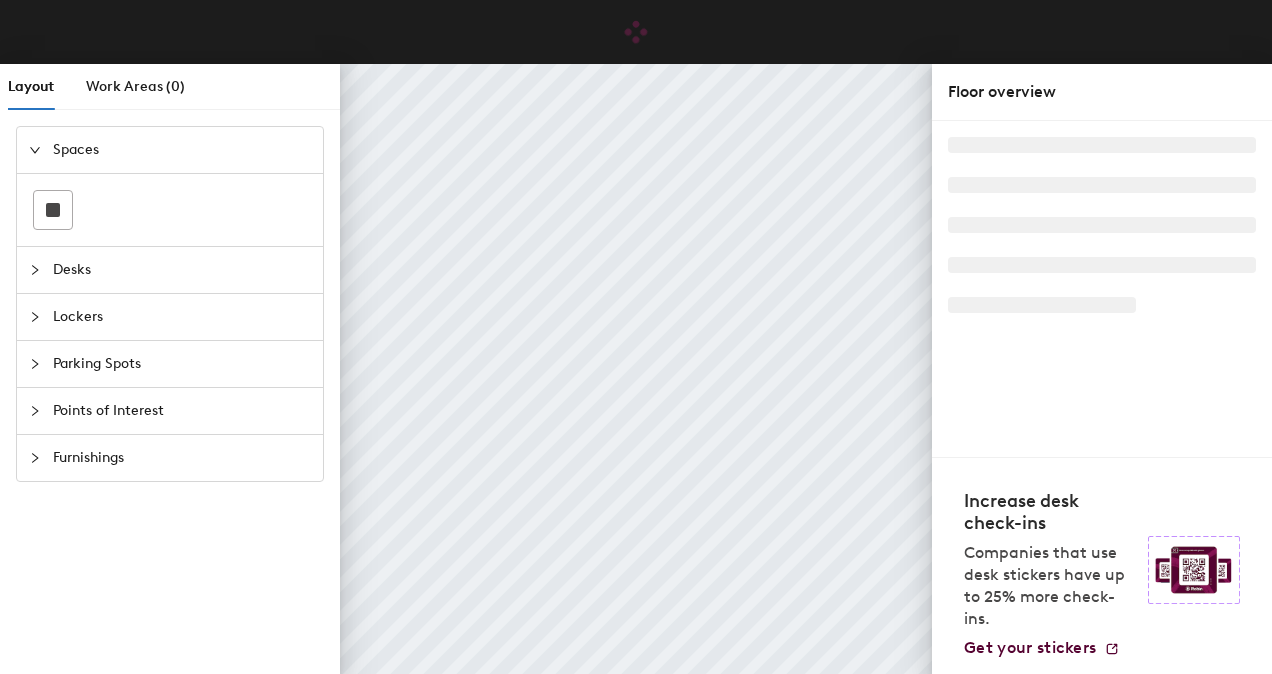 scroll, scrollTop: 0, scrollLeft: 0, axis: both 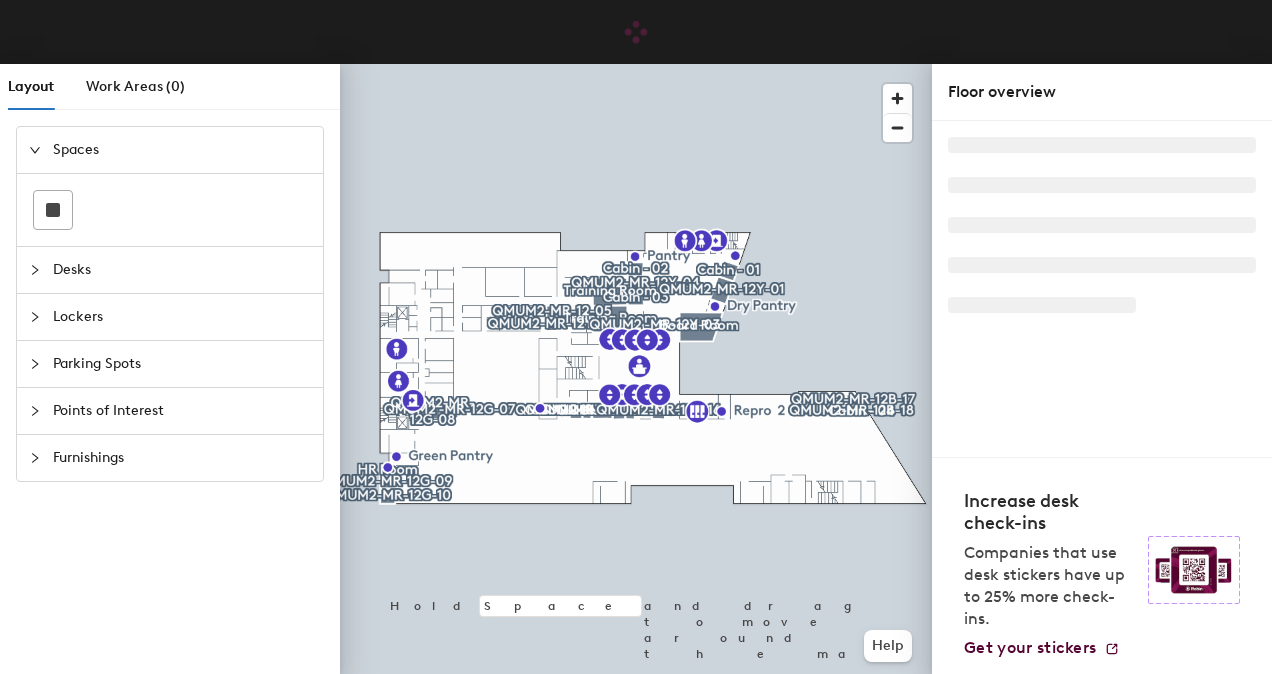 click on "Skip navigation Schedule Office People Analytics Visits Deliveries Manage
Layout Work Areas (0) Spaces Desks Lockers Parking Spots Points of Interest Furnishings Hold Space and drag to move around the map. Help Floor overview Increase desk check-ins Companies that use desk stickers have up to 25% more check-ins. Get your stickers
©
2025
Robin Powered, Inc.
Support
Status
Privacy
Terms
Acceptable Use
API
View Accessibility Policy
Times in
[TIMEZONE]
Asia/Kolkata" at bounding box center [636, 337] 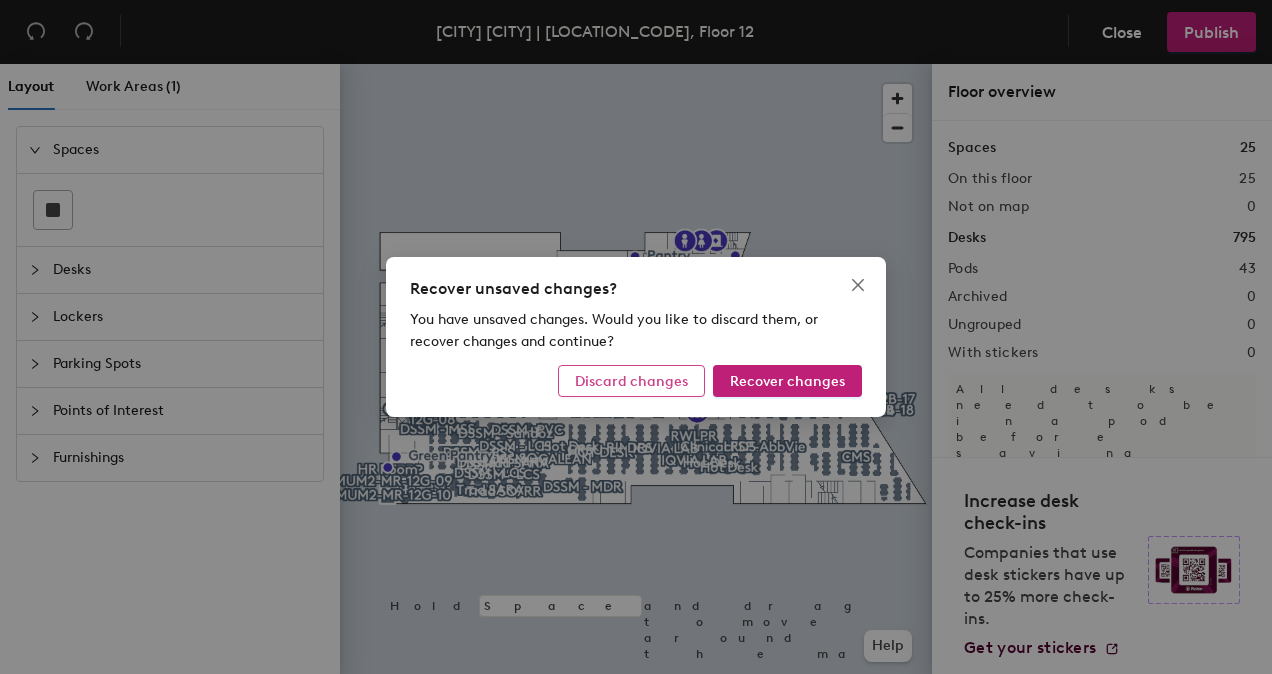 click on "Discard changes" at bounding box center (631, 381) 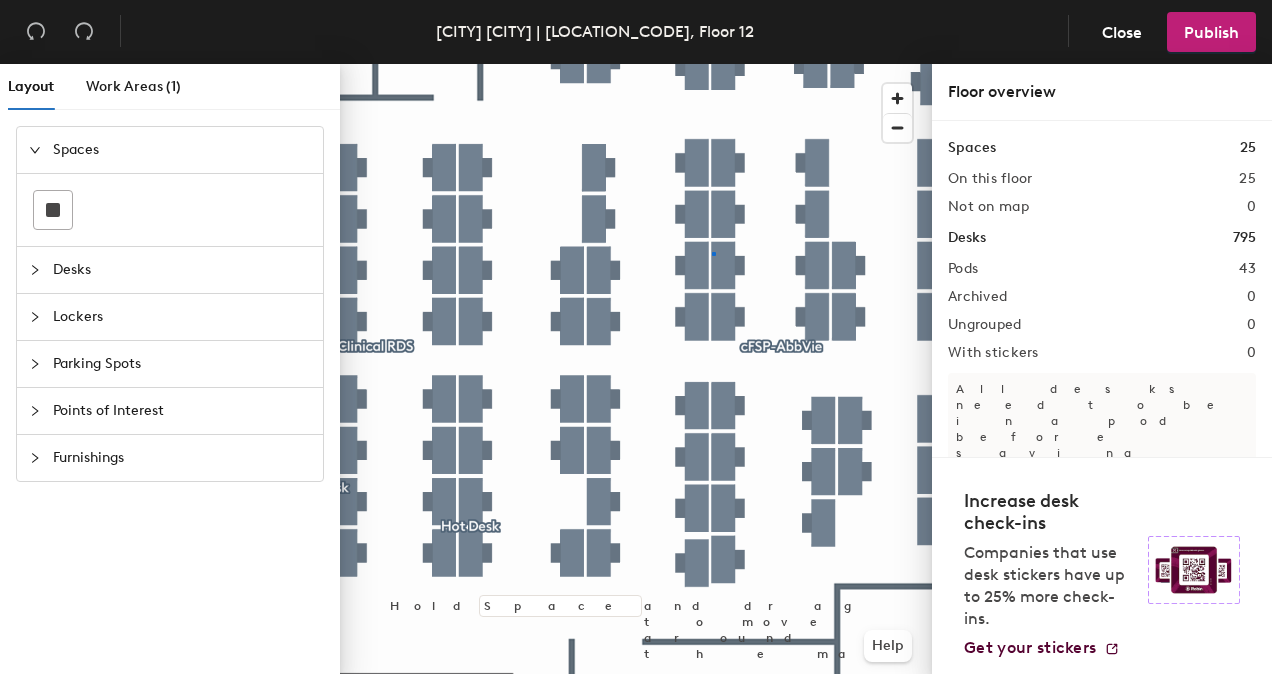 click 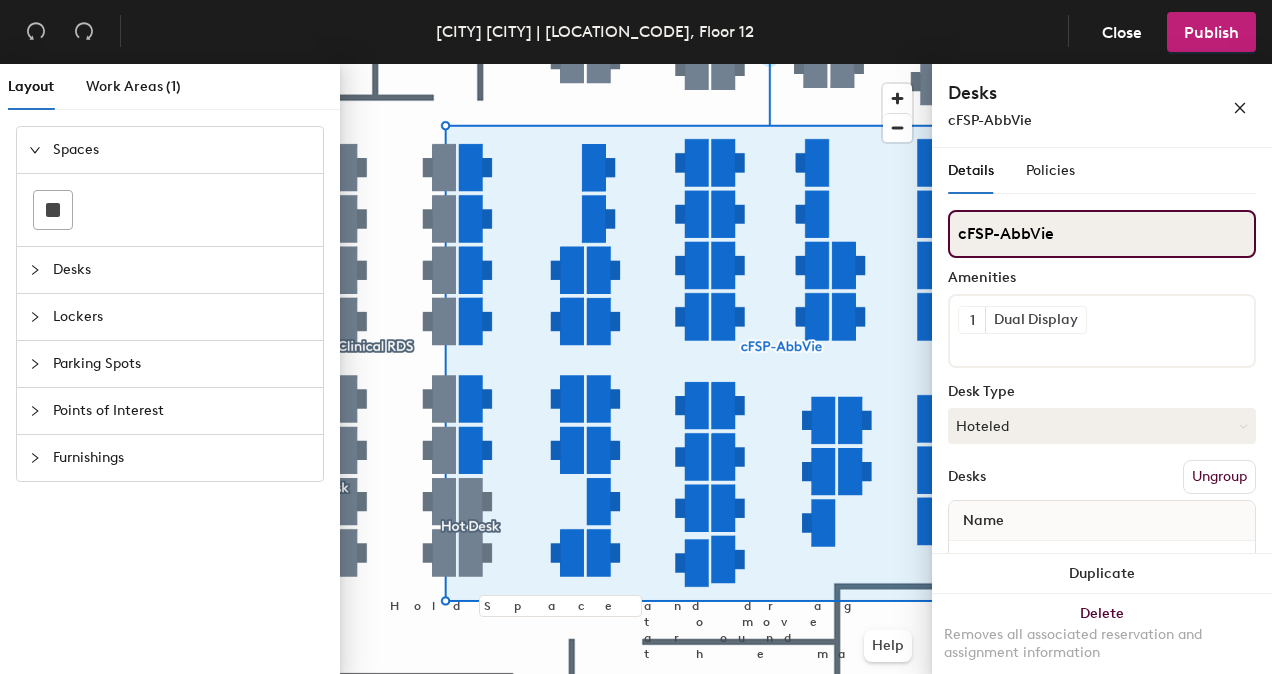click on "cFSP-AbbVie" at bounding box center [1102, 234] 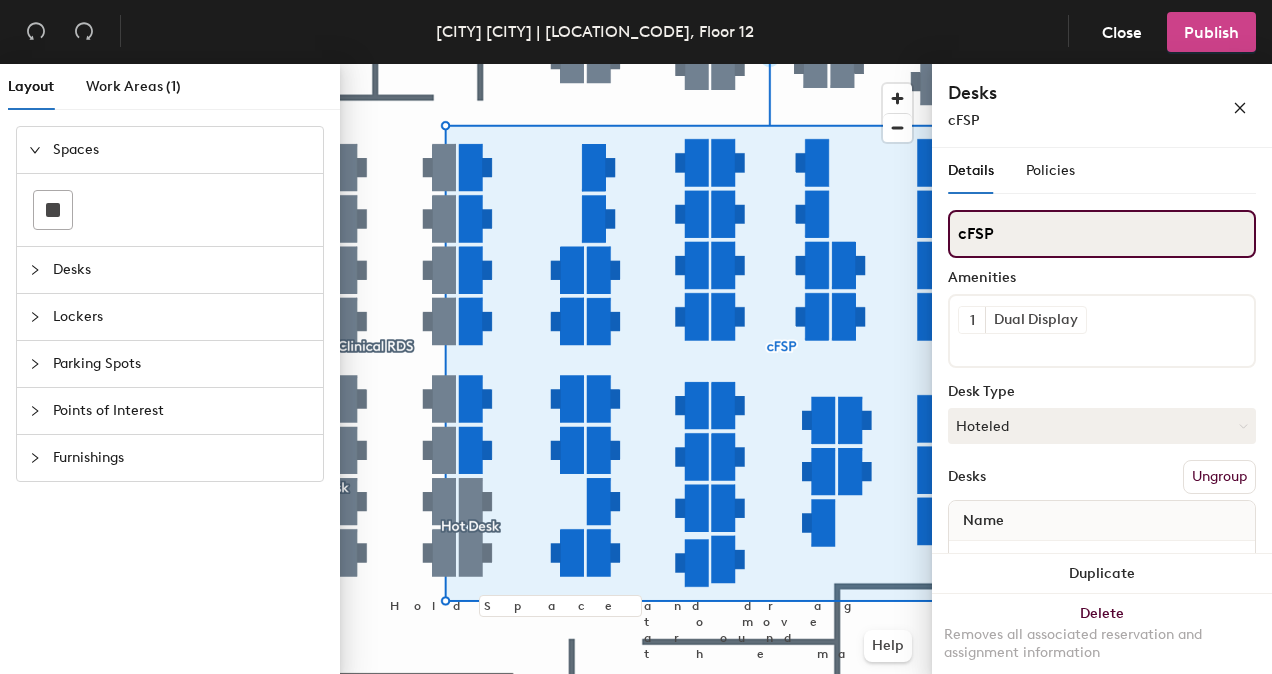 type on "cFSP" 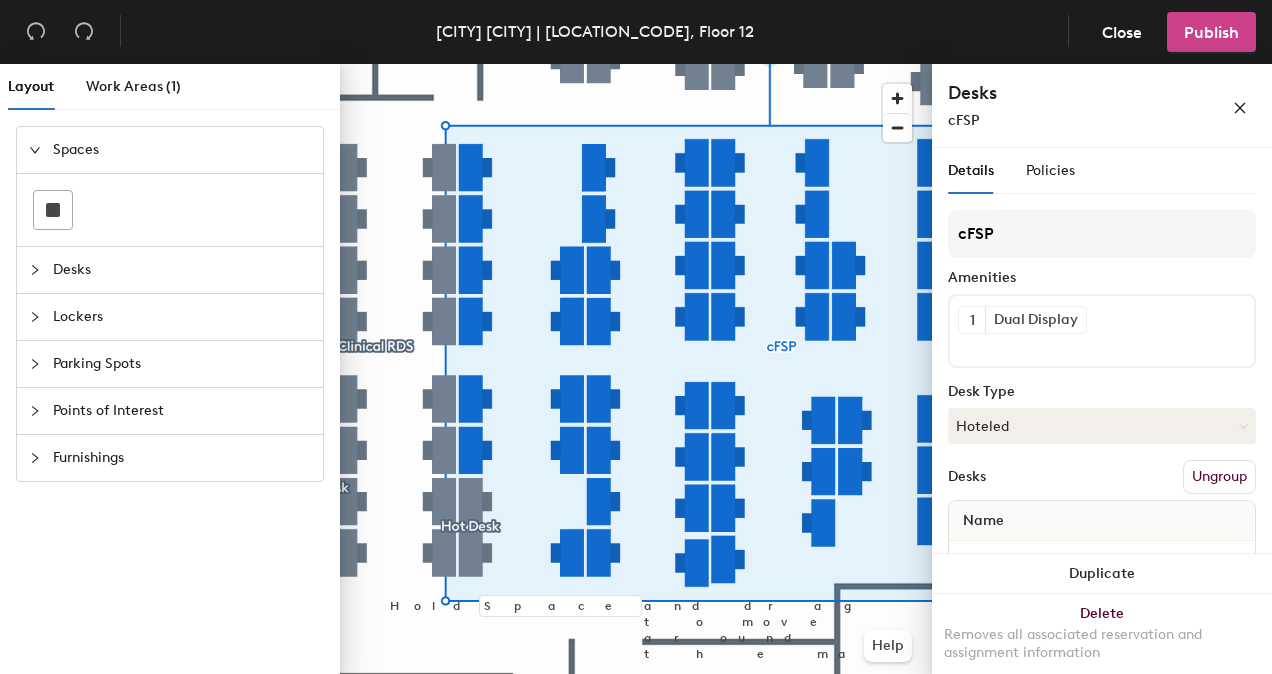 click on "Publish" 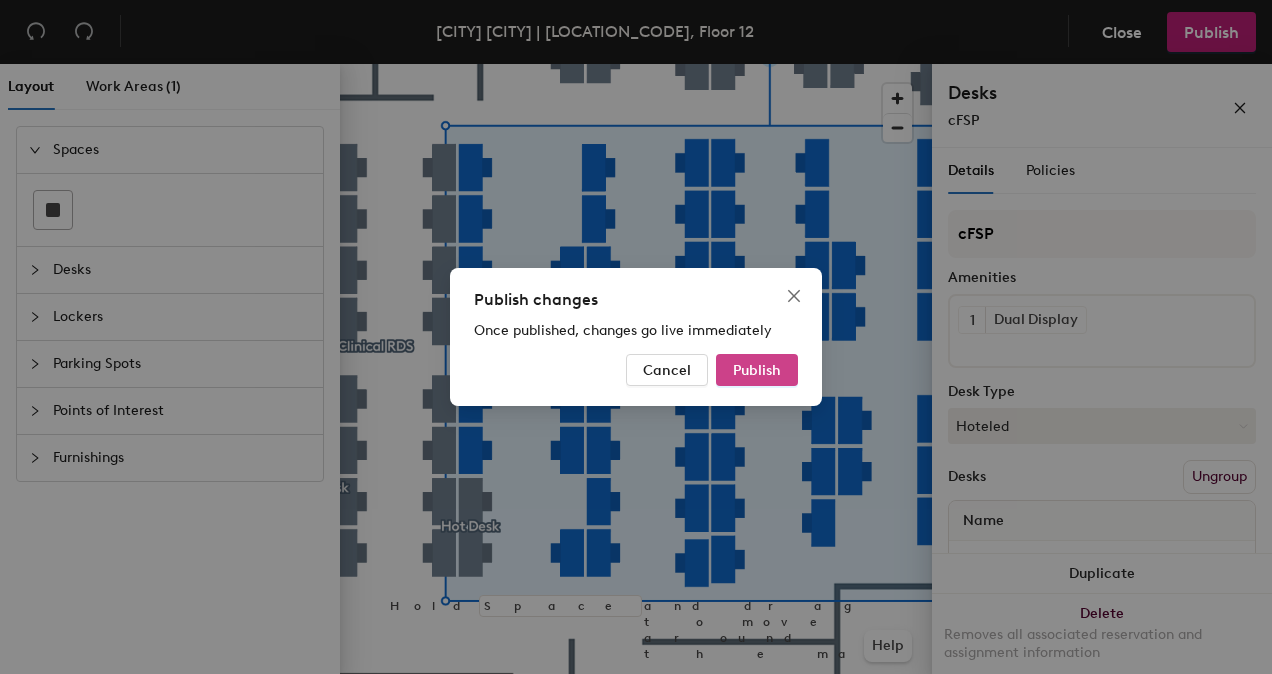 click on "Publish" at bounding box center [757, 370] 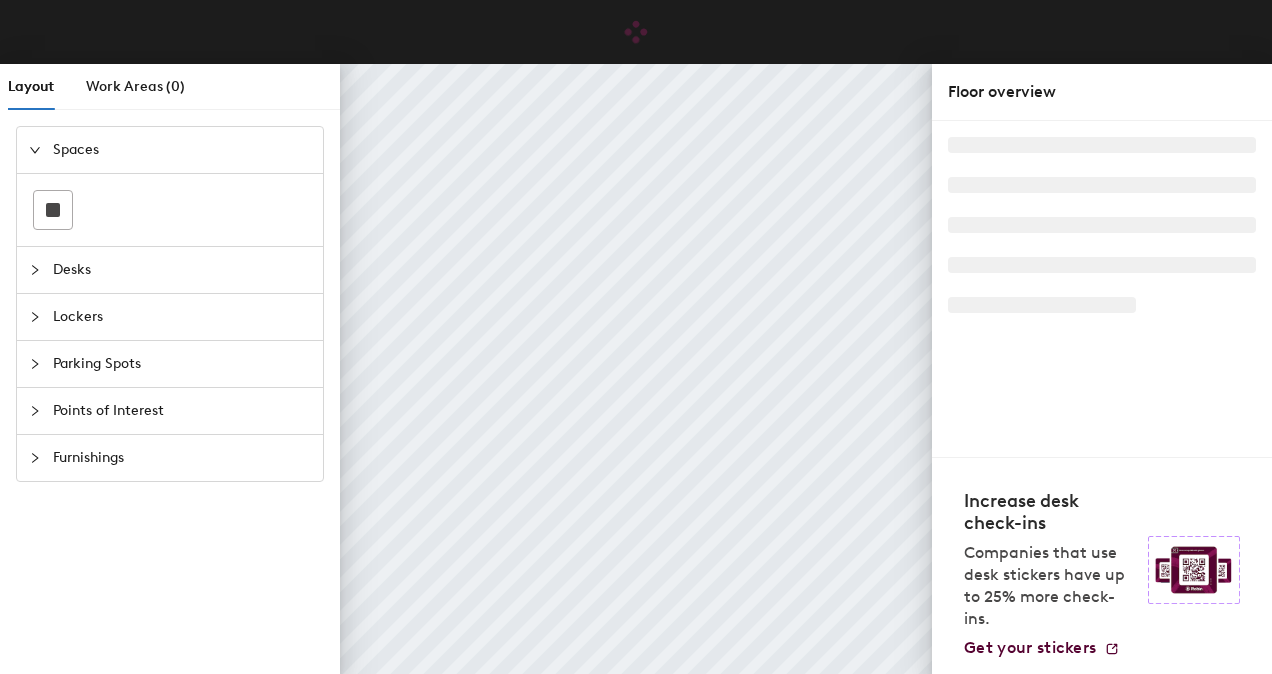scroll, scrollTop: 0, scrollLeft: 0, axis: both 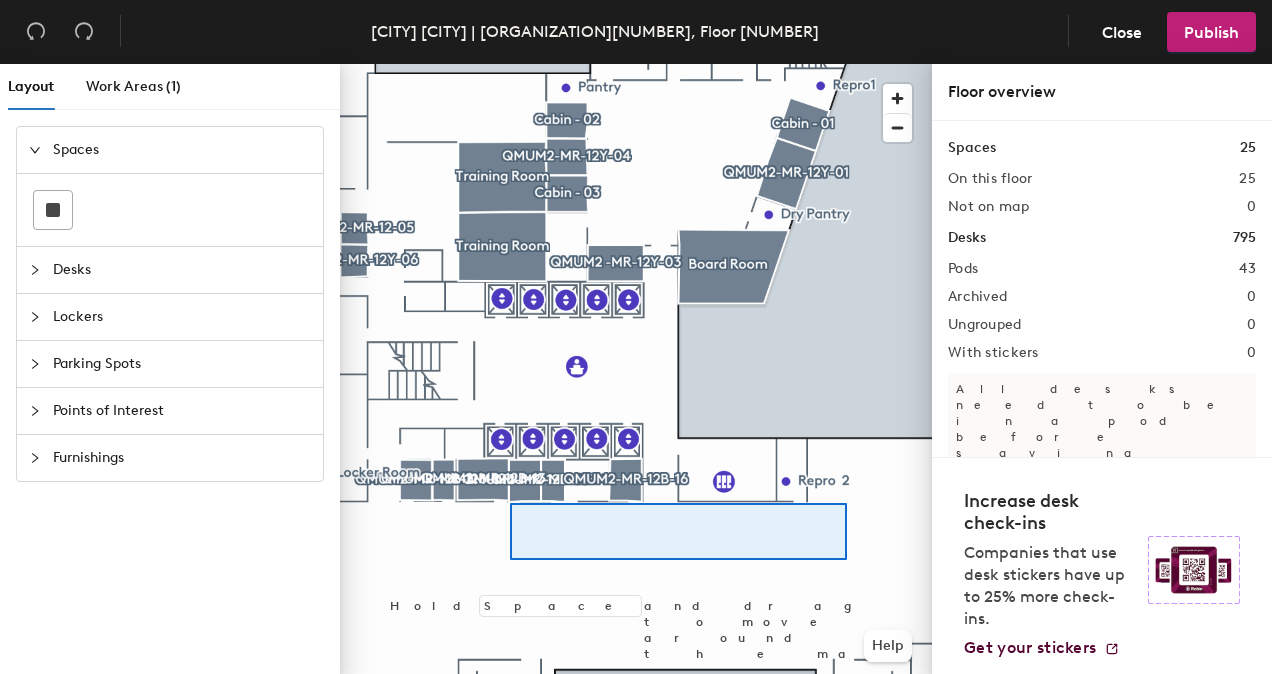 click 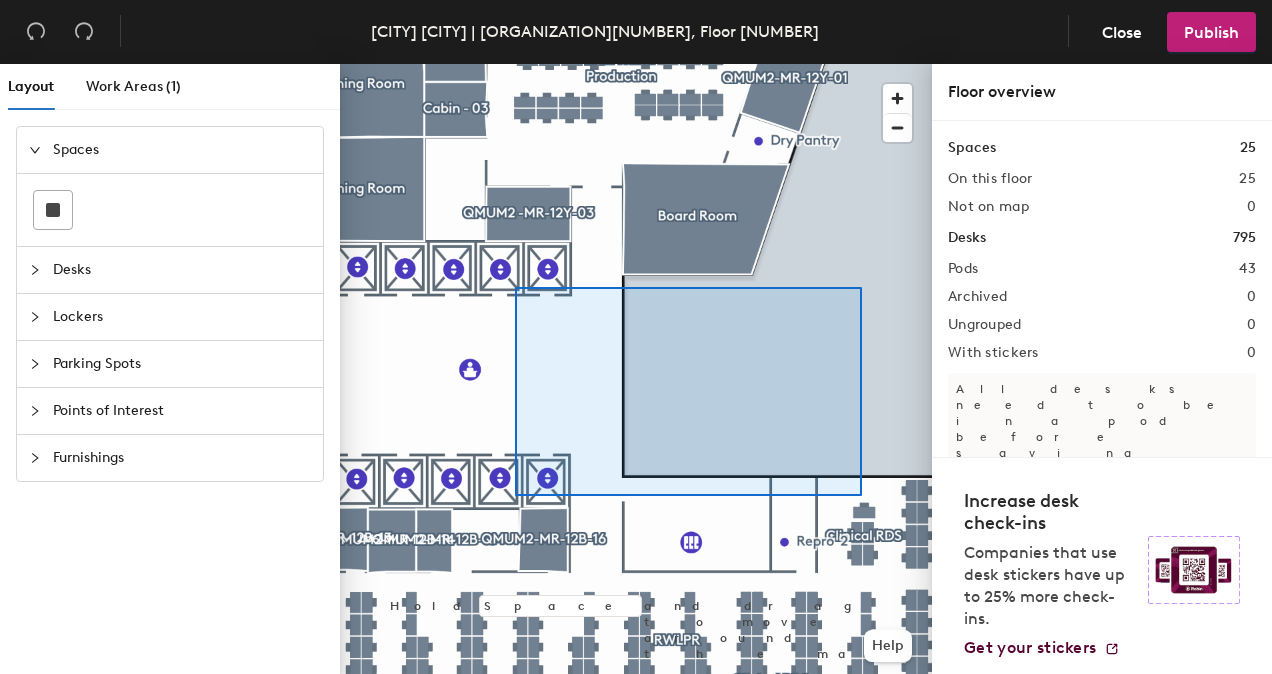 click 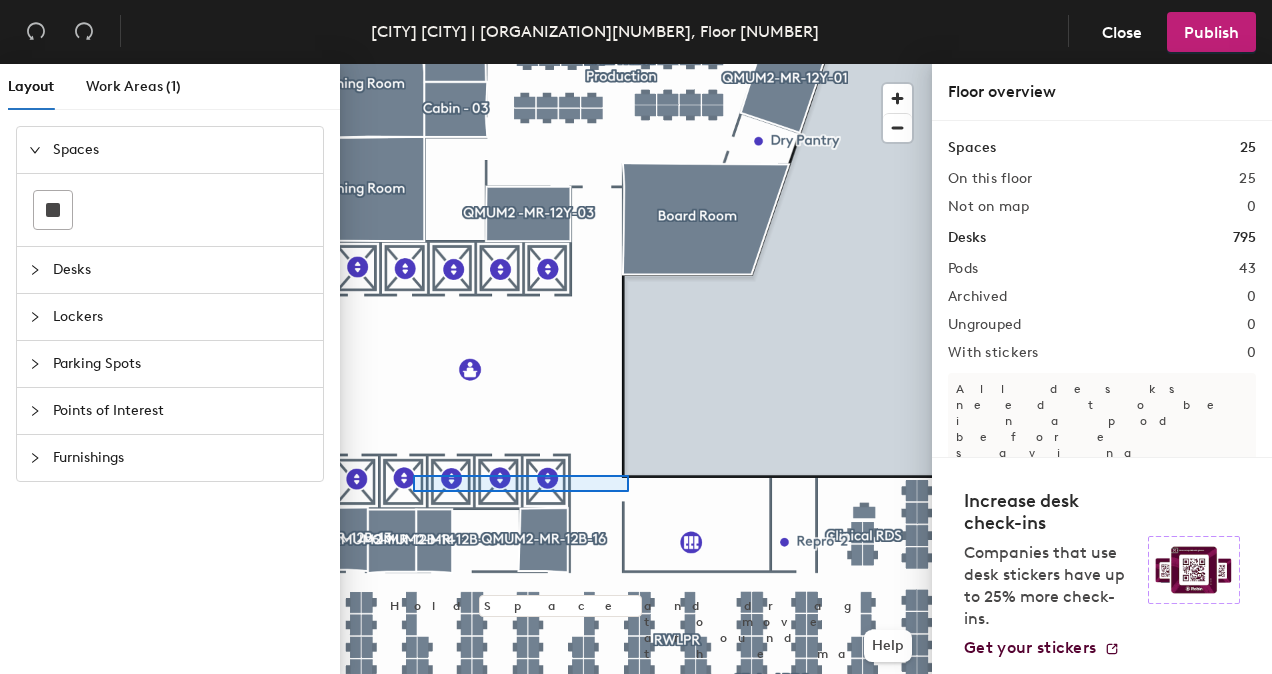 click 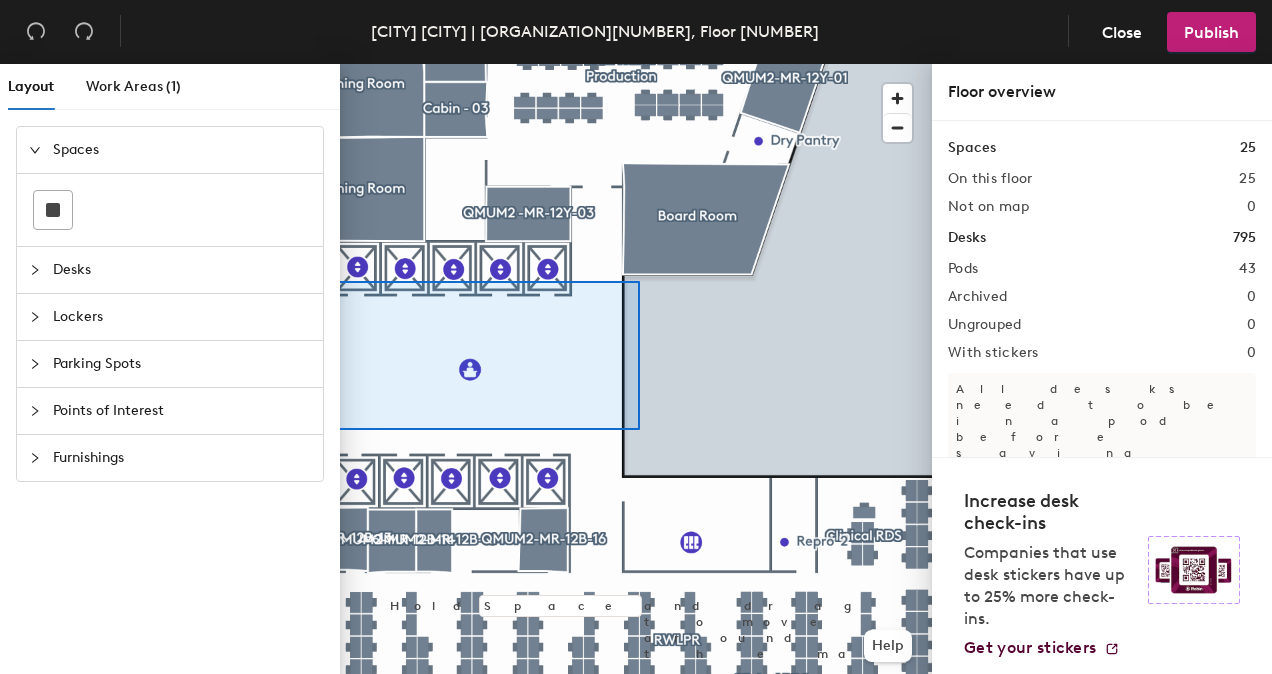 click on "Layout Work Areas (1) Spaces Desks Lockers Parking Spots Points of Interest Furnishings Hold Space and drag to move around the map. Help Floor overview Spaces 25 On this floor 25 Not on map 0 Desks 795 Pods 43 Archived 0 Ungrouped 0 With stickers 0 All desks need to be in a pod before saving Lockers 0 Parking spots 0 Furnishings 0 Increase desk check-ins Companies that use desk stickers have up to 25% more check-ins. Get your stickers" 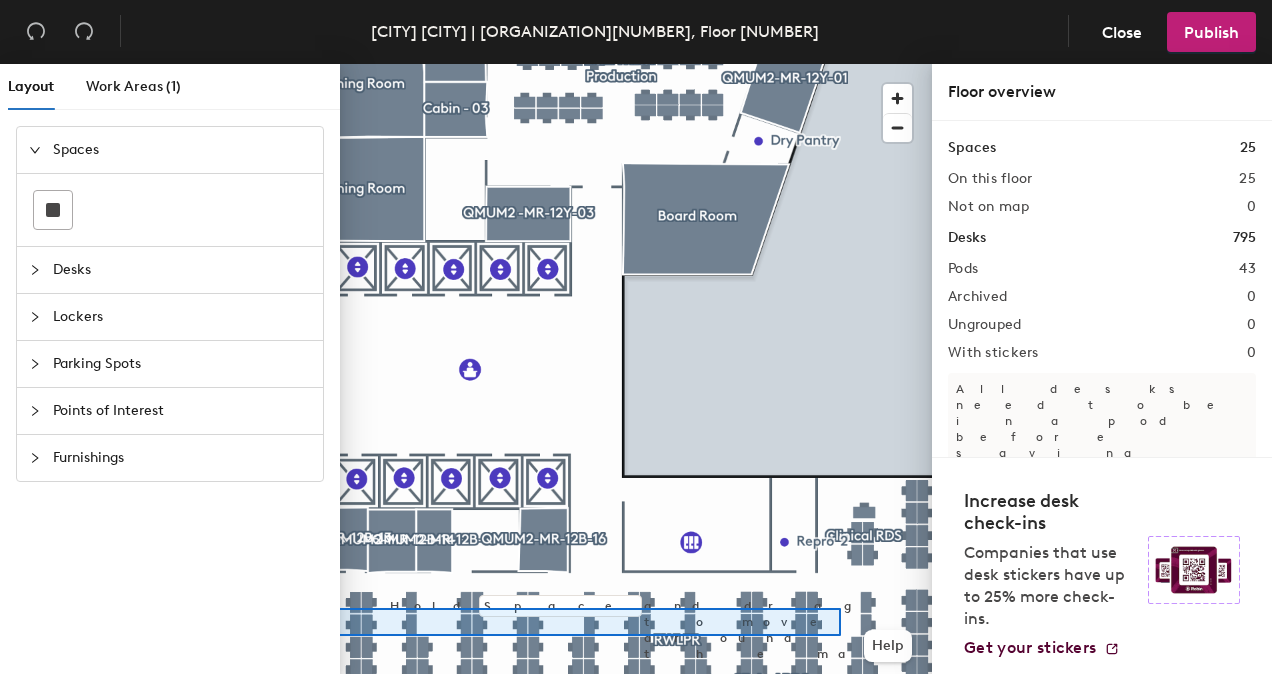 click on "Layout Work Areas (1) Spaces Desks Lockers Parking Spots Points of Interest Furnishings Hold Space and drag to move around the map. Help Floor overview Spaces 25 On this floor 25 Not on map 0 Desks 795 Pods 43 Archived 0 Ungrouped 0 With stickers 0 All desks need to be in a pod before saving Lockers 0 Parking spots 0 Furnishings 0 Increase desk check-ins Companies that use desk stickers have up to 25% more check-ins. Get your stickers" 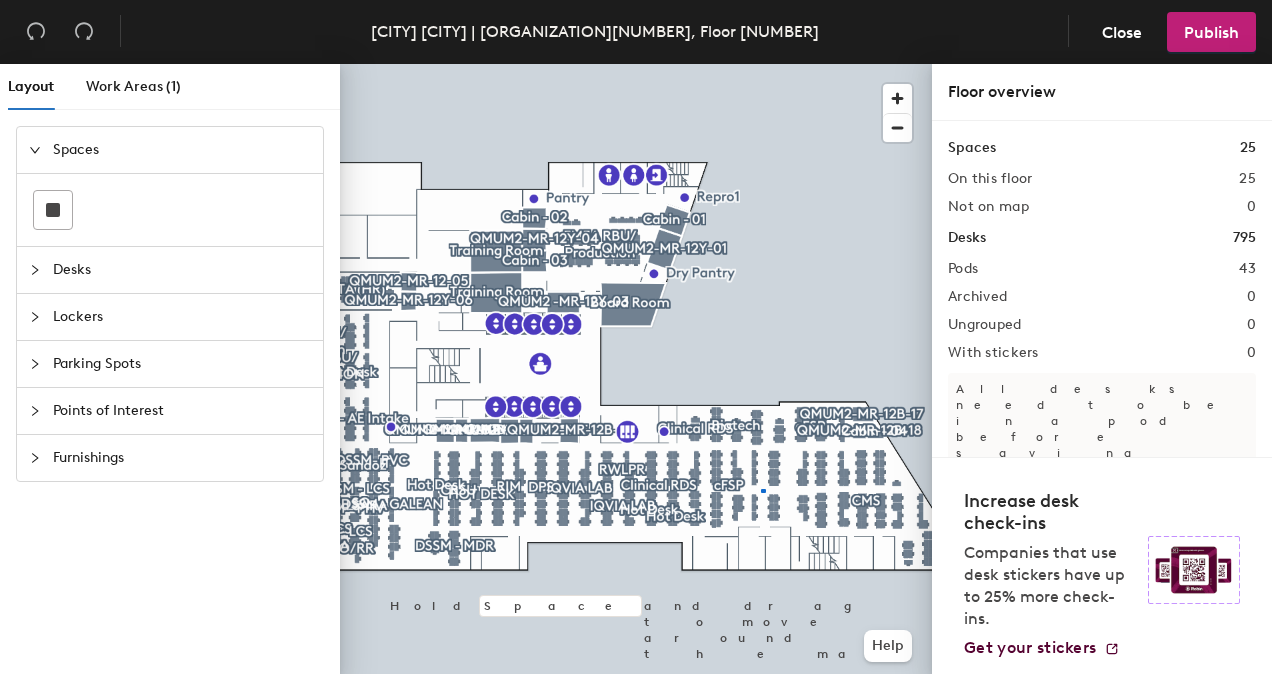 click 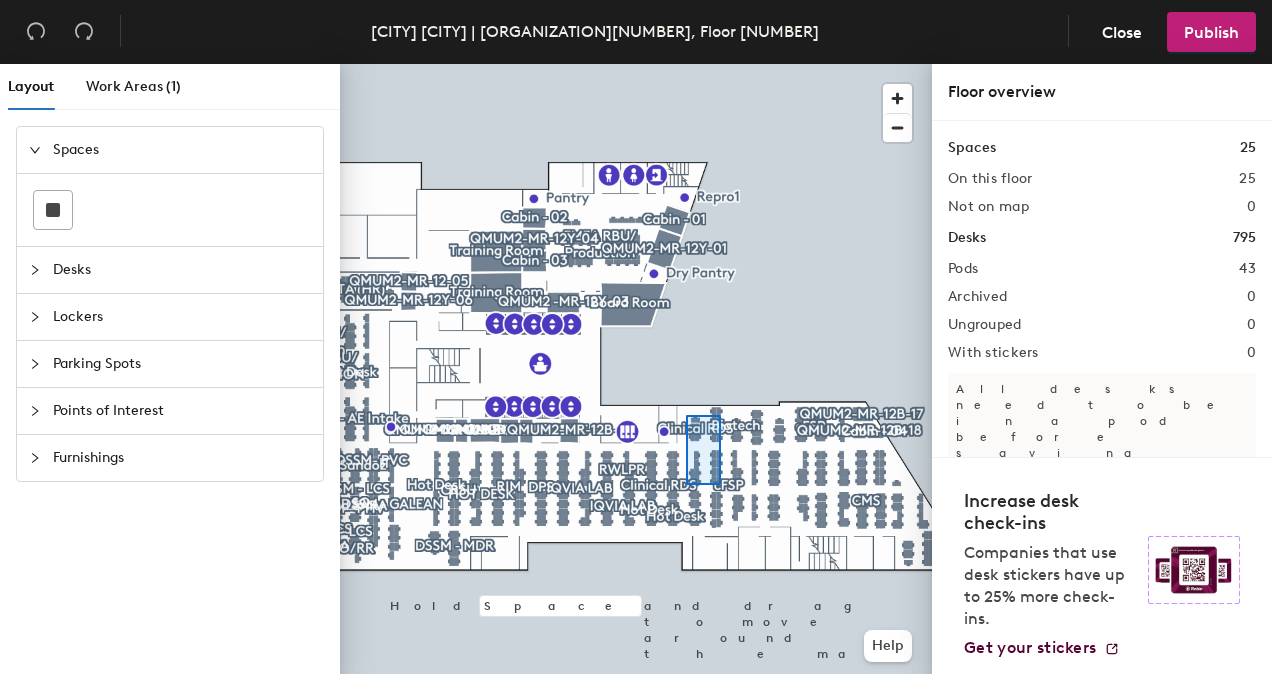 click 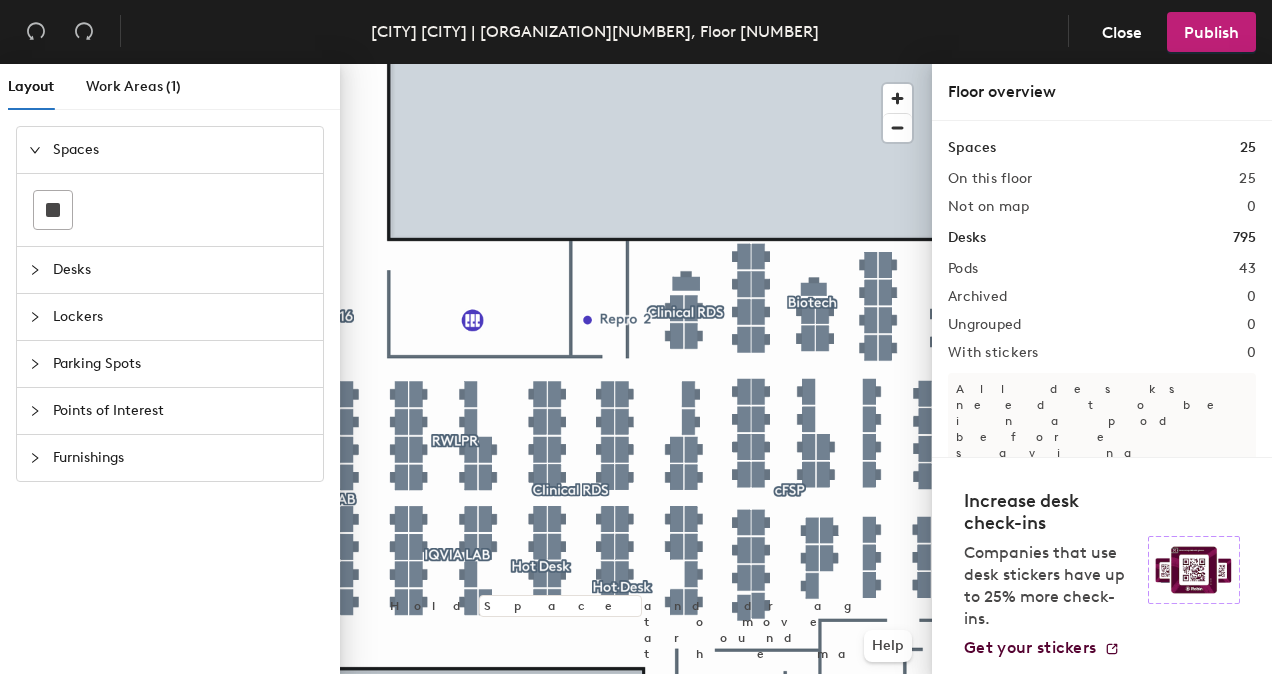 click 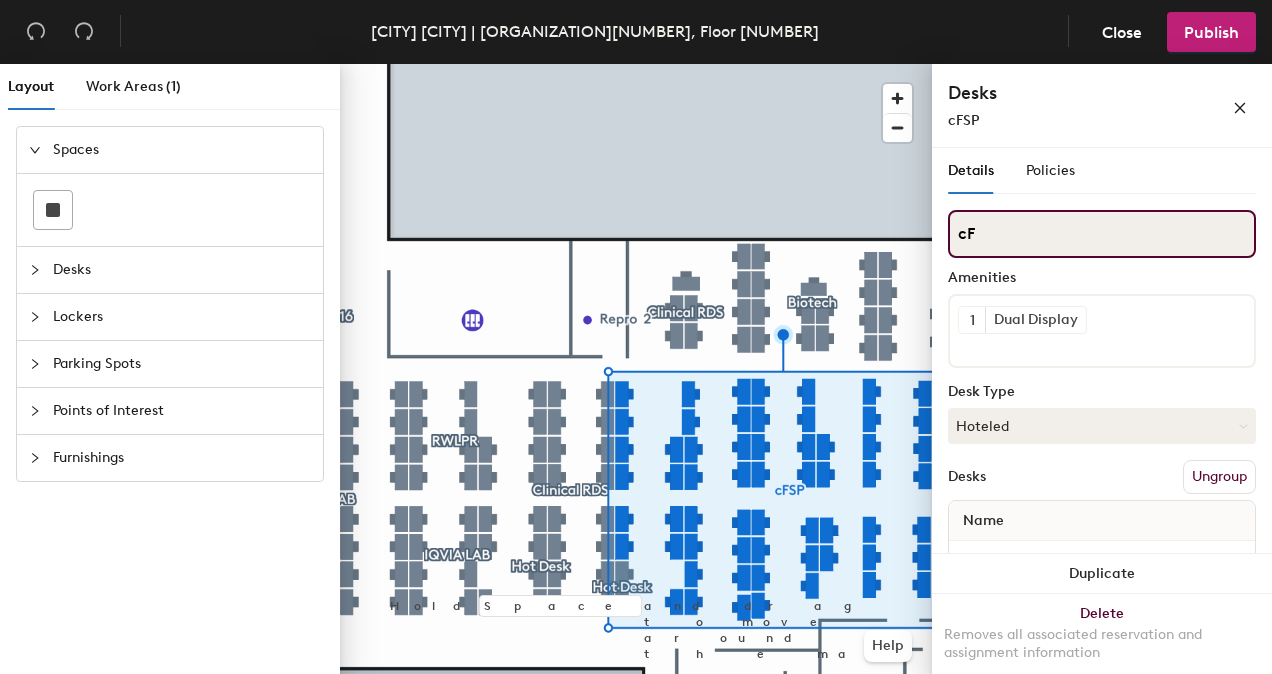 type on "c" 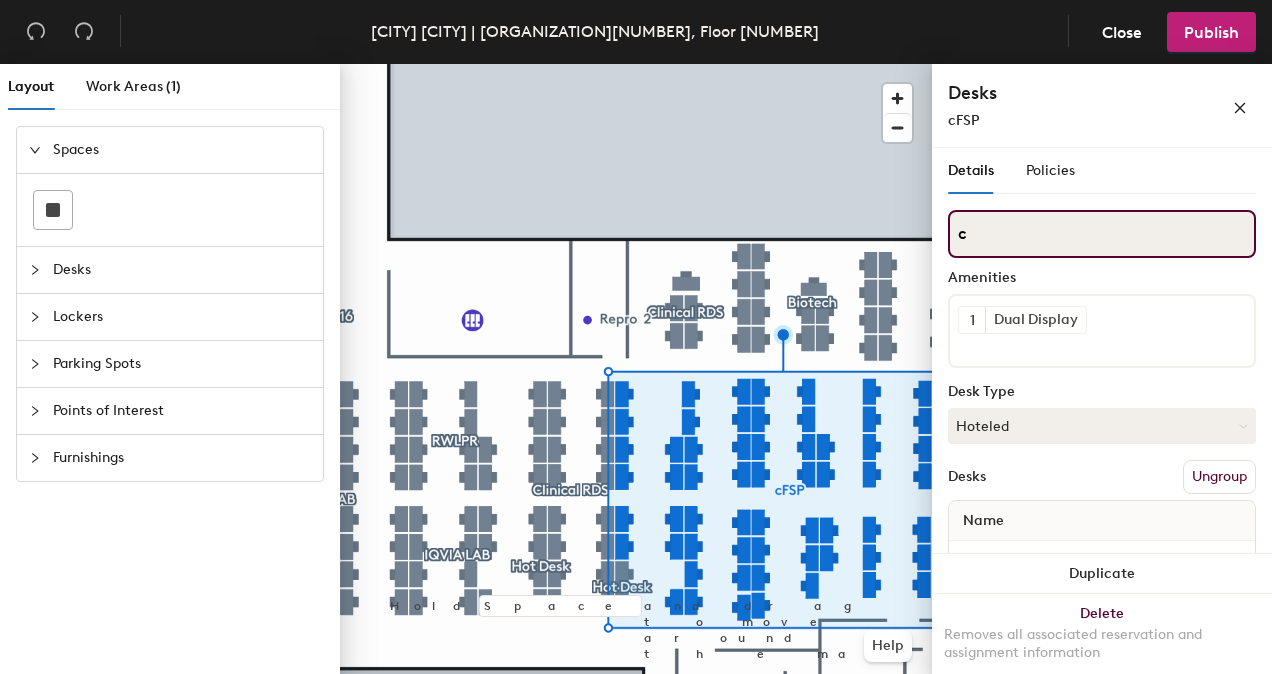 type 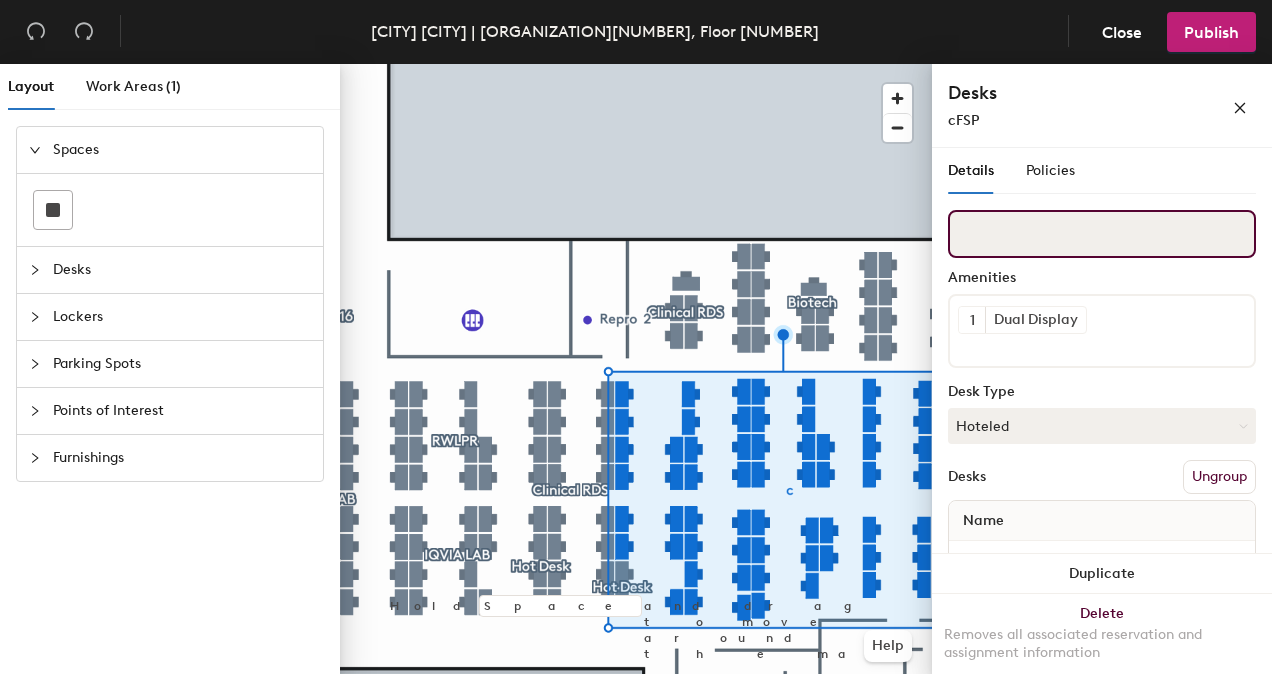 click at bounding box center [1102, 234] 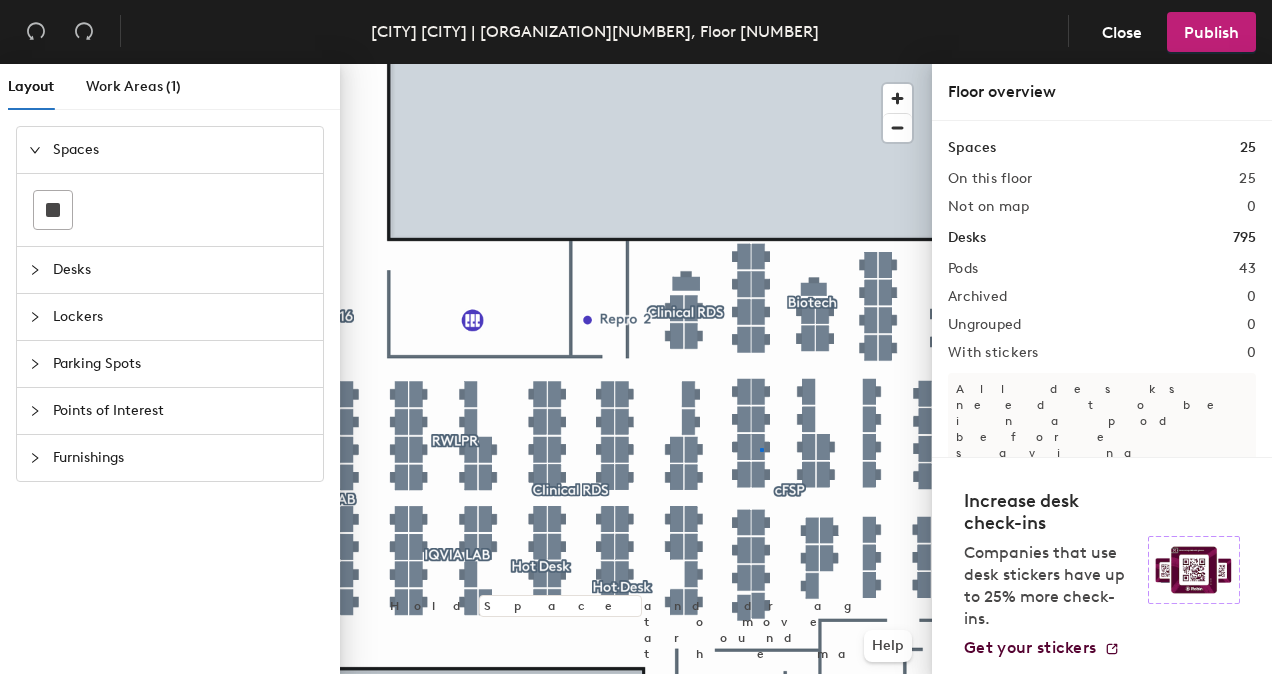 click 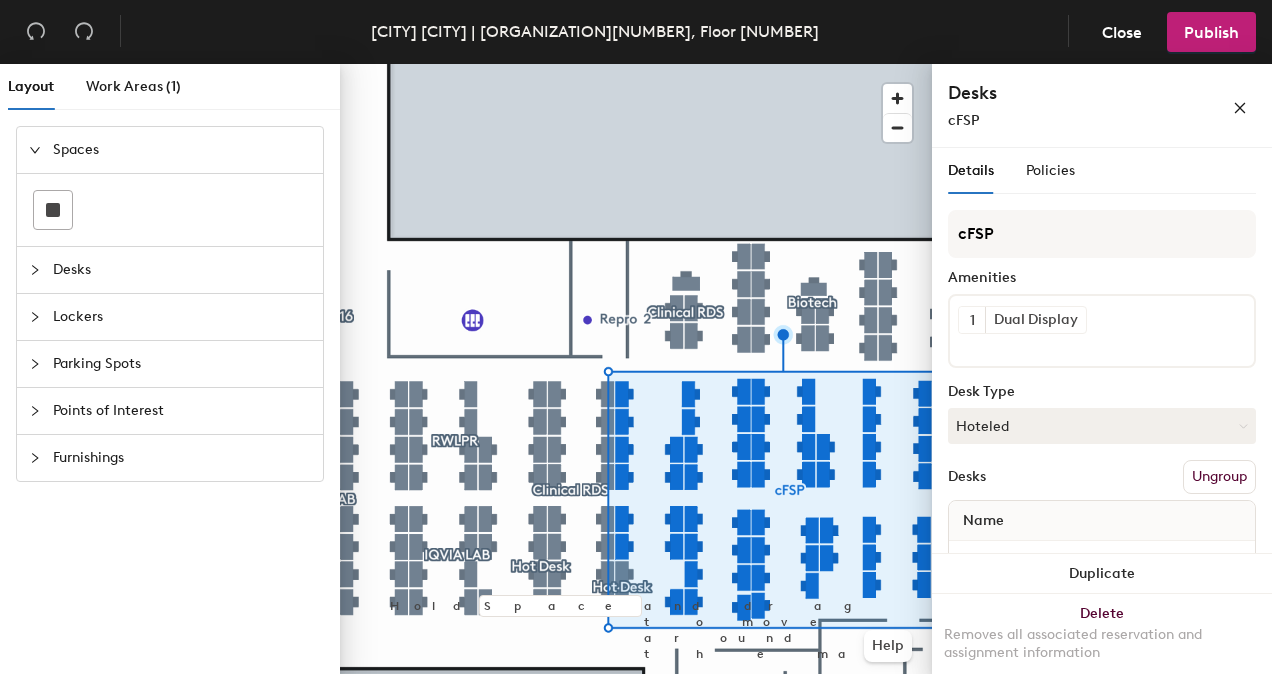 click on "Ungroup" at bounding box center [1219, 477] 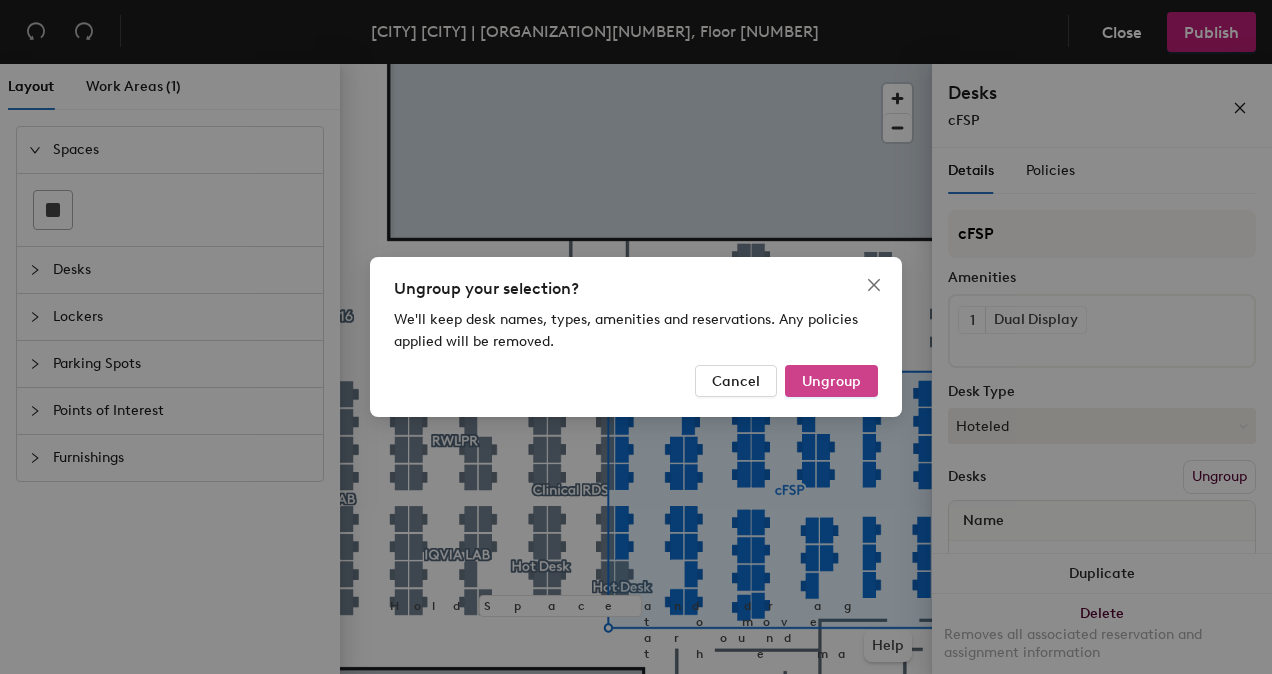 click on "Ungroup" at bounding box center [831, 381] 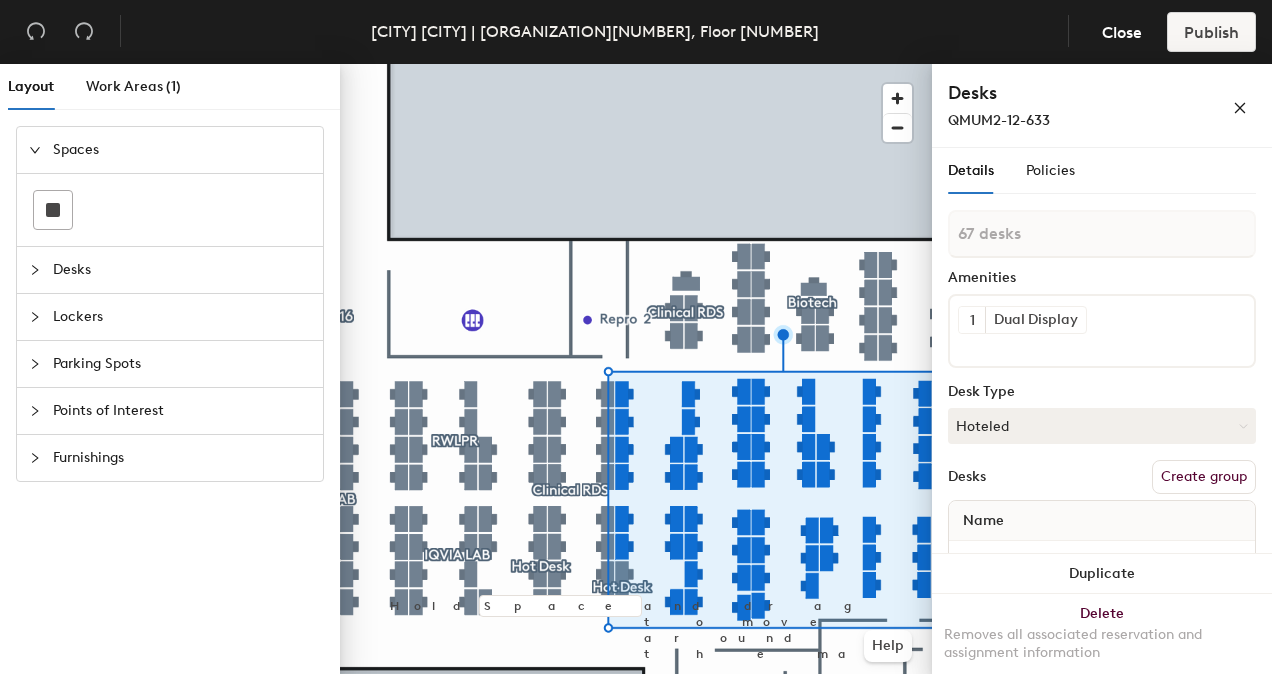 click on "Create group" at bounding box center (1204, 477) 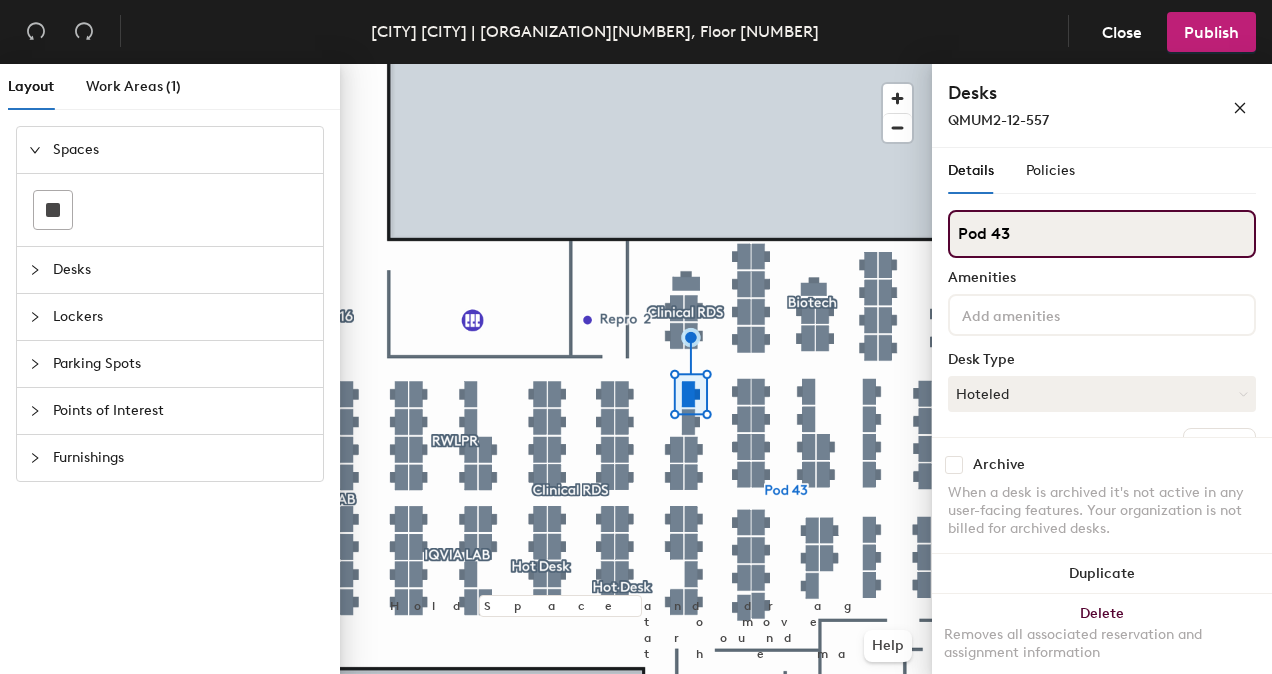 click on "Pod 43" at bounding box center [1102, 234] 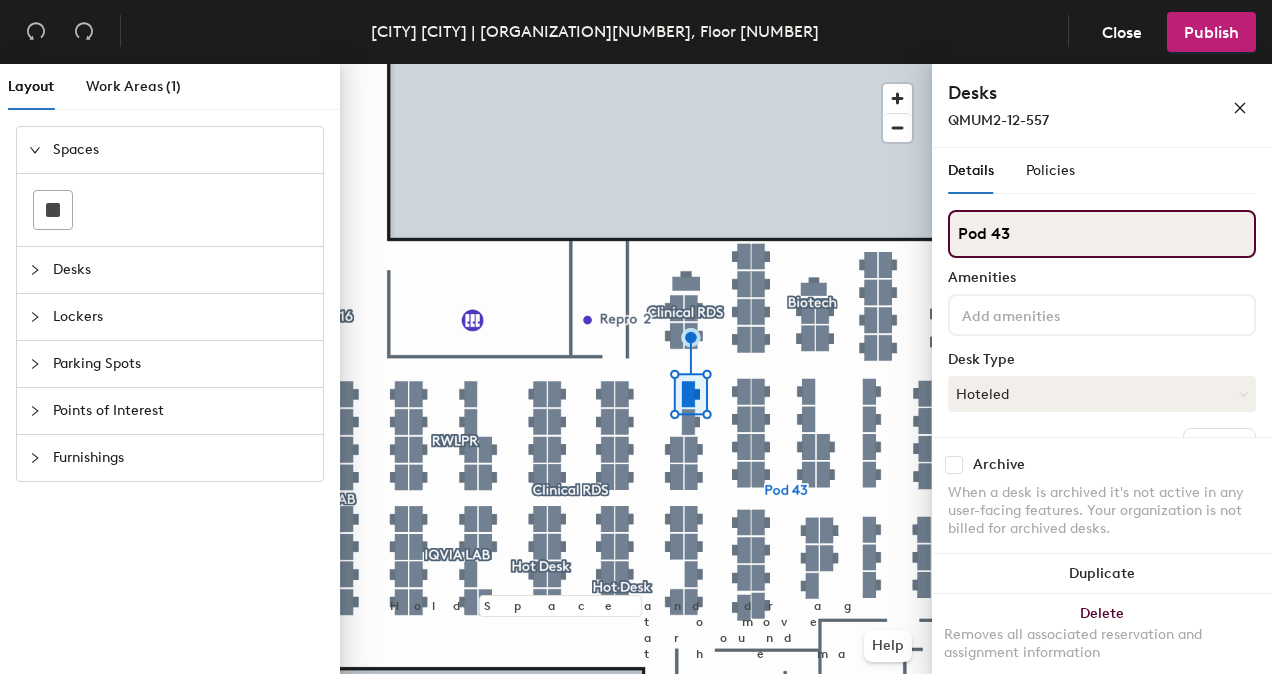 click on "Layout Work Areas (1) Spaces Desks Lockers Parking Spots Points of Interest Furnishings Hold Space and drag to move around the map. Help Desks QMUM2-12-557 Details Policies Pod 43 Amenities Desk Type Hoteled Desks Ungroup Name QMUM2-12-557 Archive When a desk is archived it's not active in any user-facing features. Your organization is not billed for archived desks. Duplicate Delete Removes all associated reservation and assignment information" 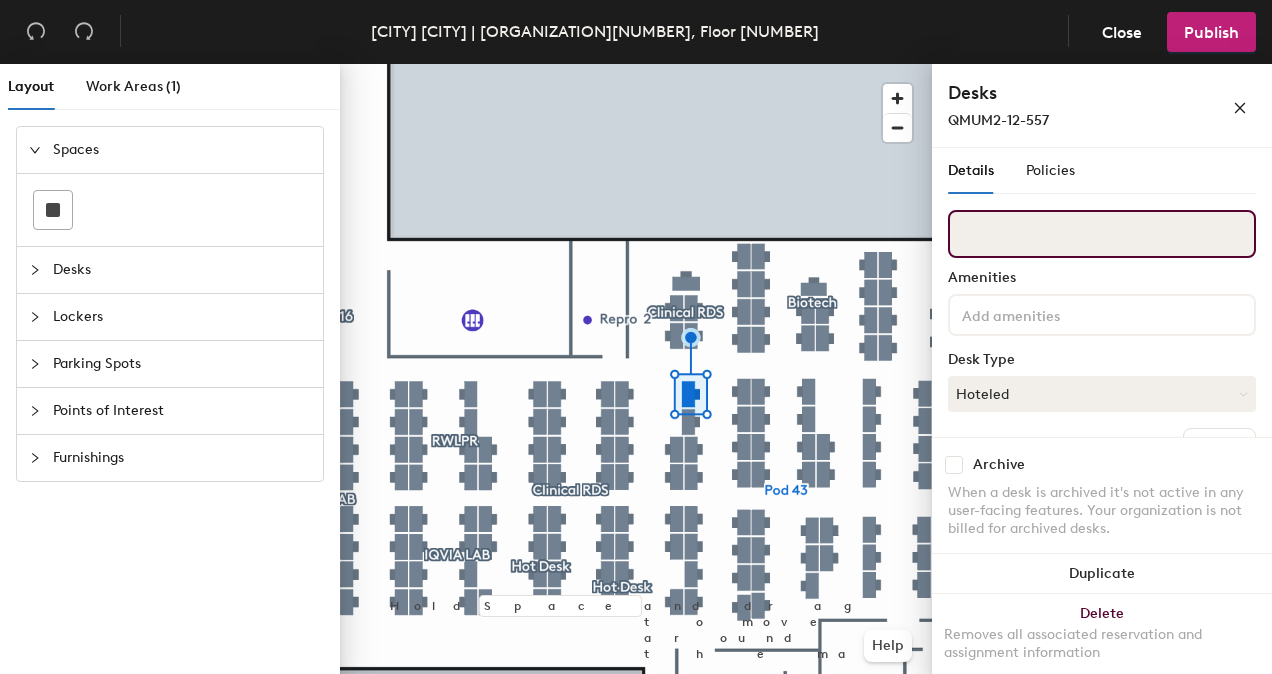 paste on "cFSP-AbbVie" 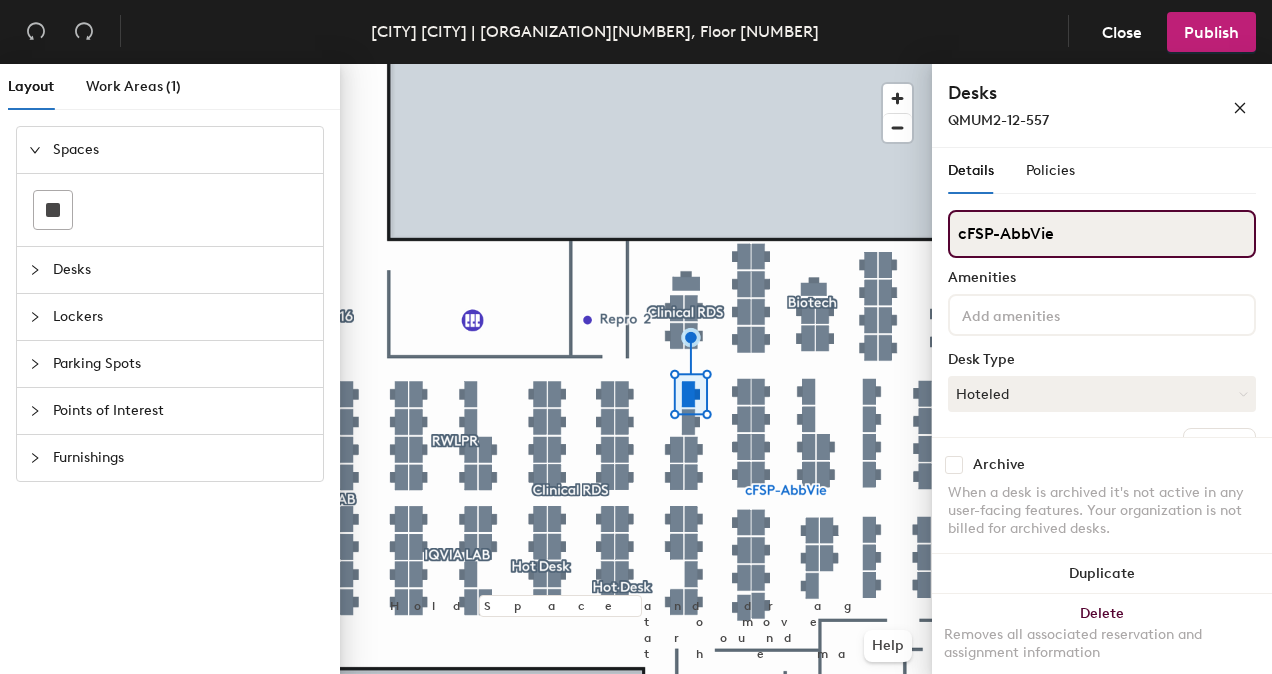 type on "cFSP-AbbVie" 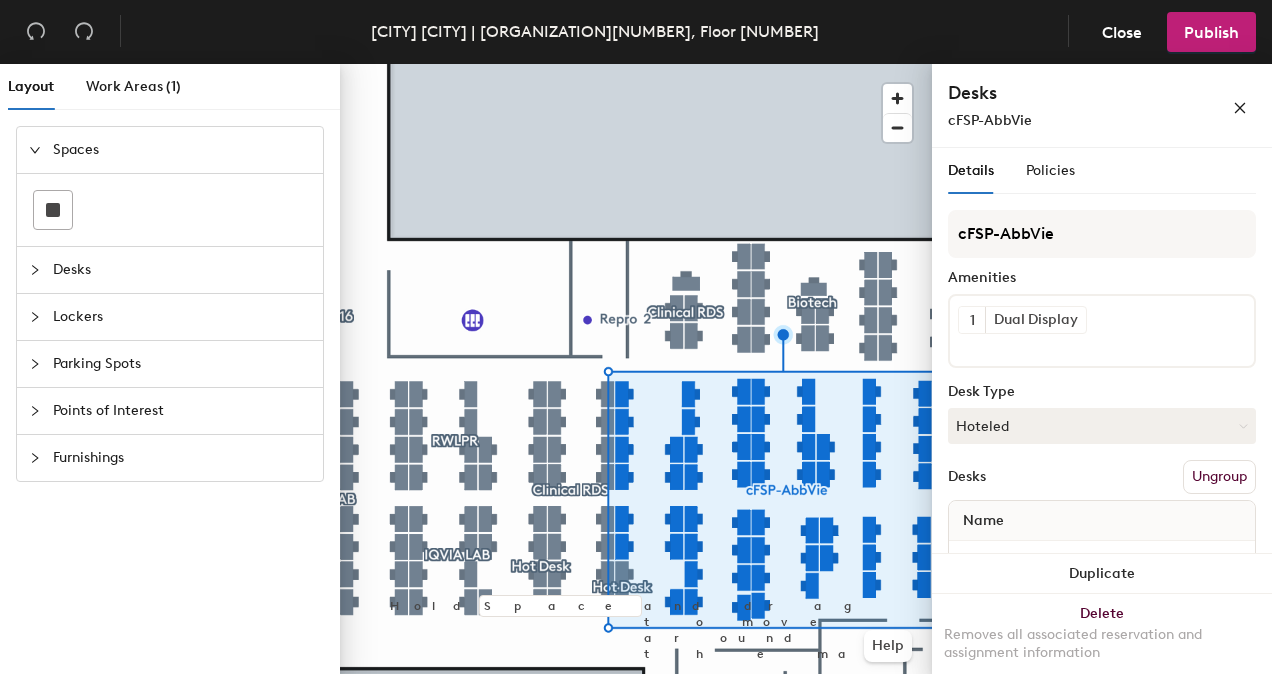 click on "Ungroup" at bounding box center [1219, 477] 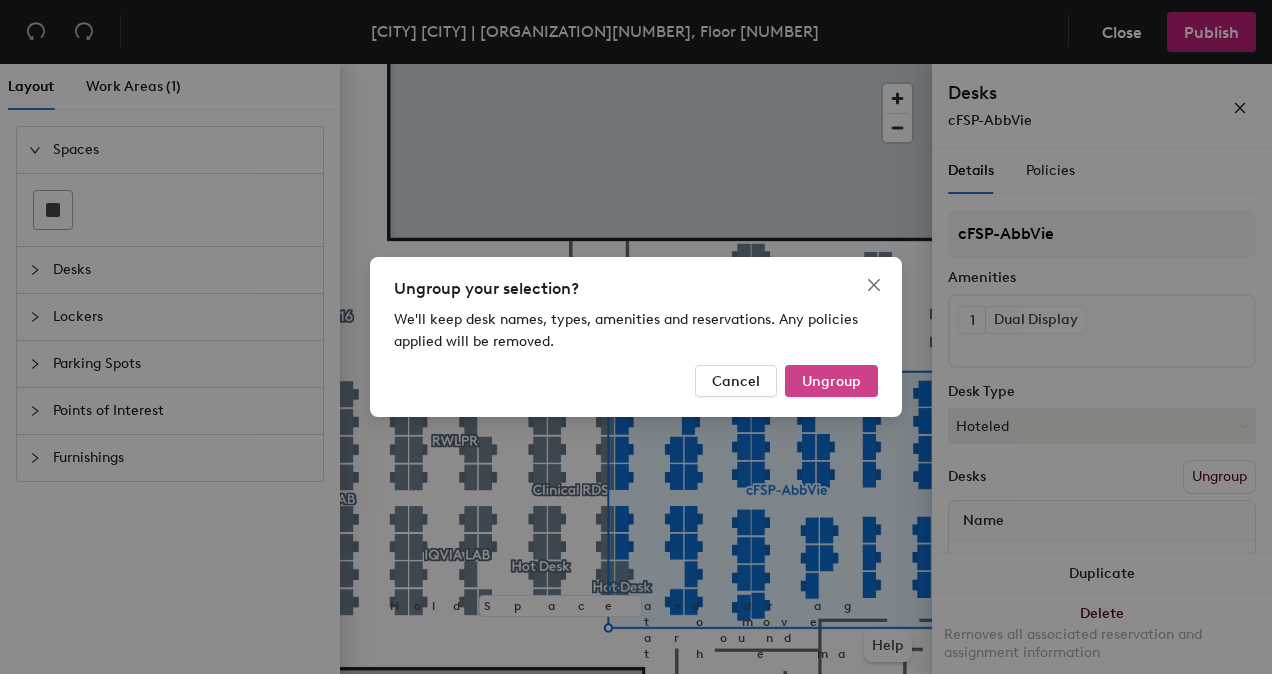 click on "Ungroup" at bounding box center (831, 381) 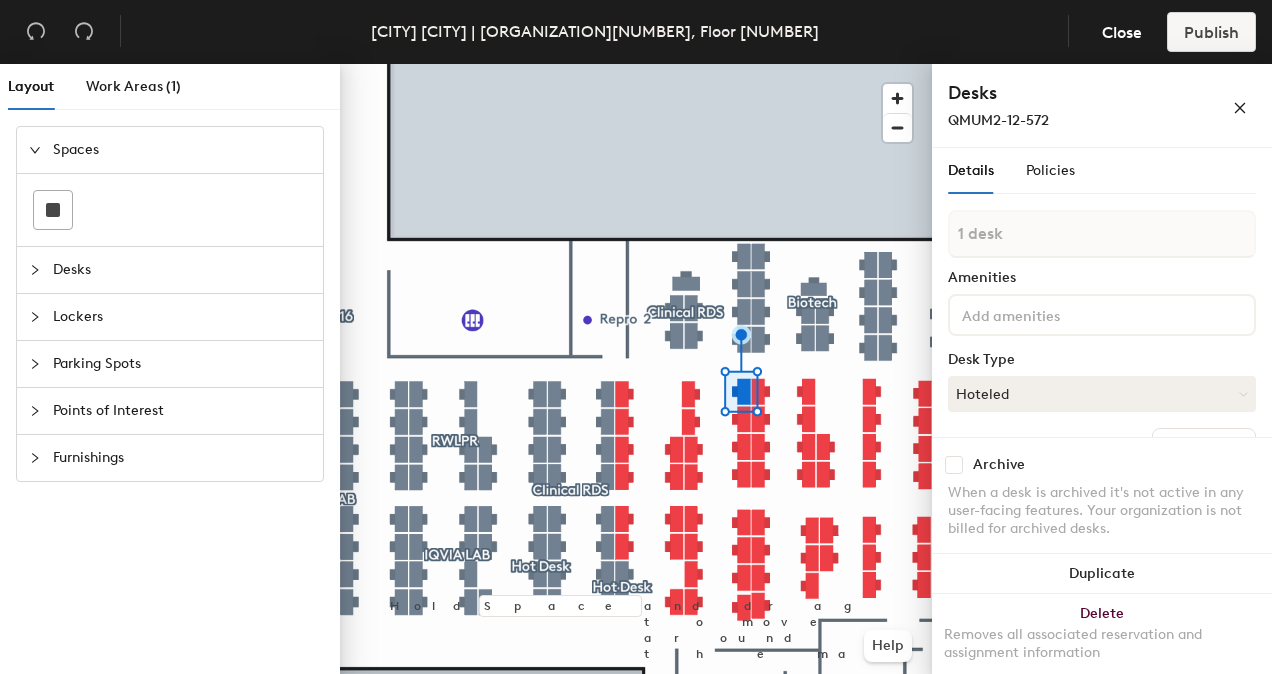 click at bounding box center (1102, 315) 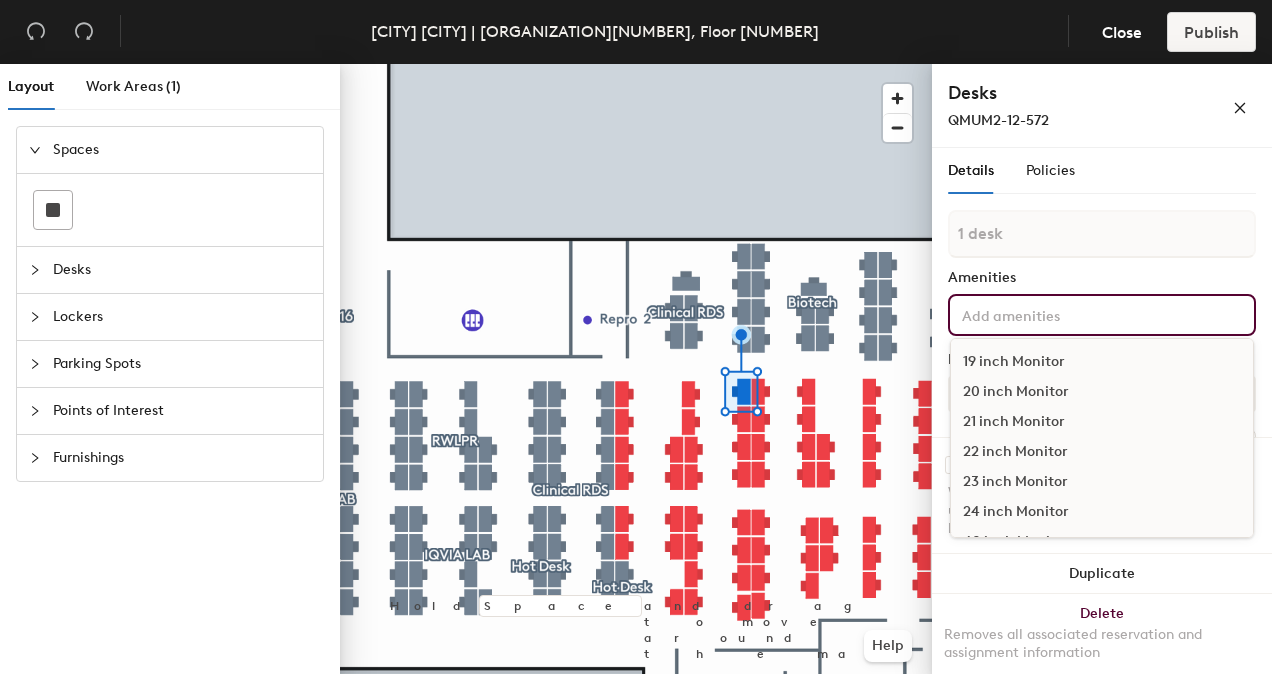 click on "Details Policies" 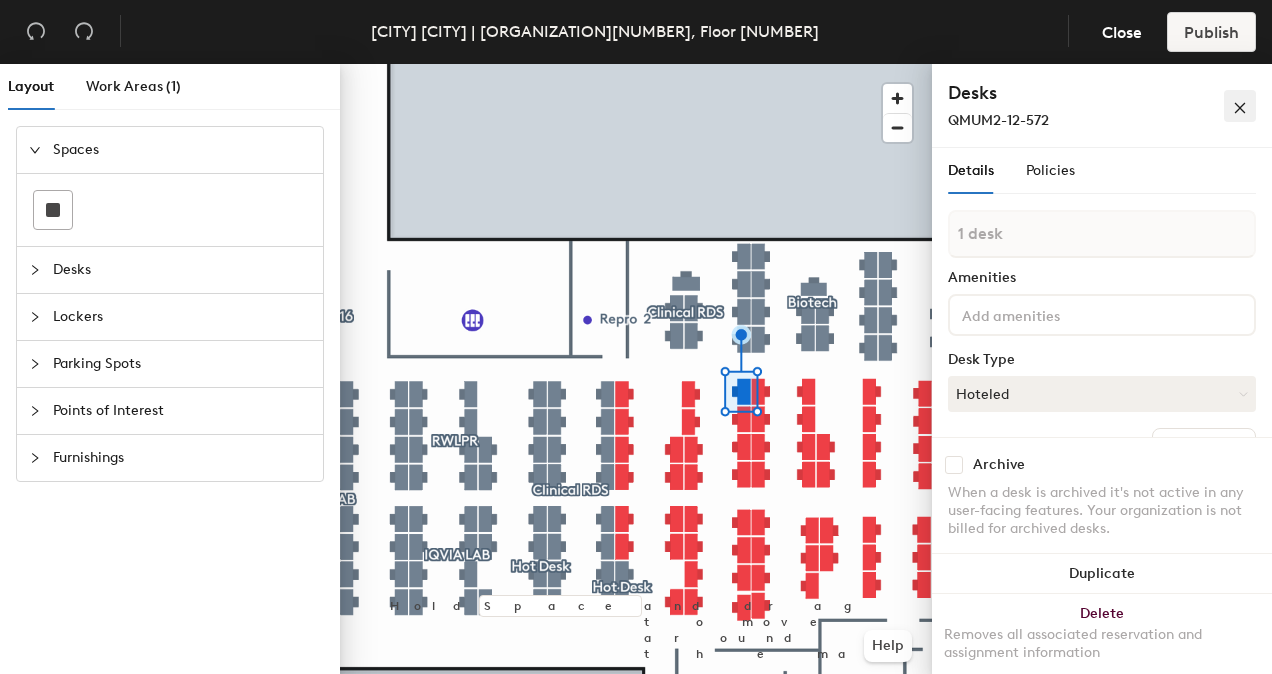 click 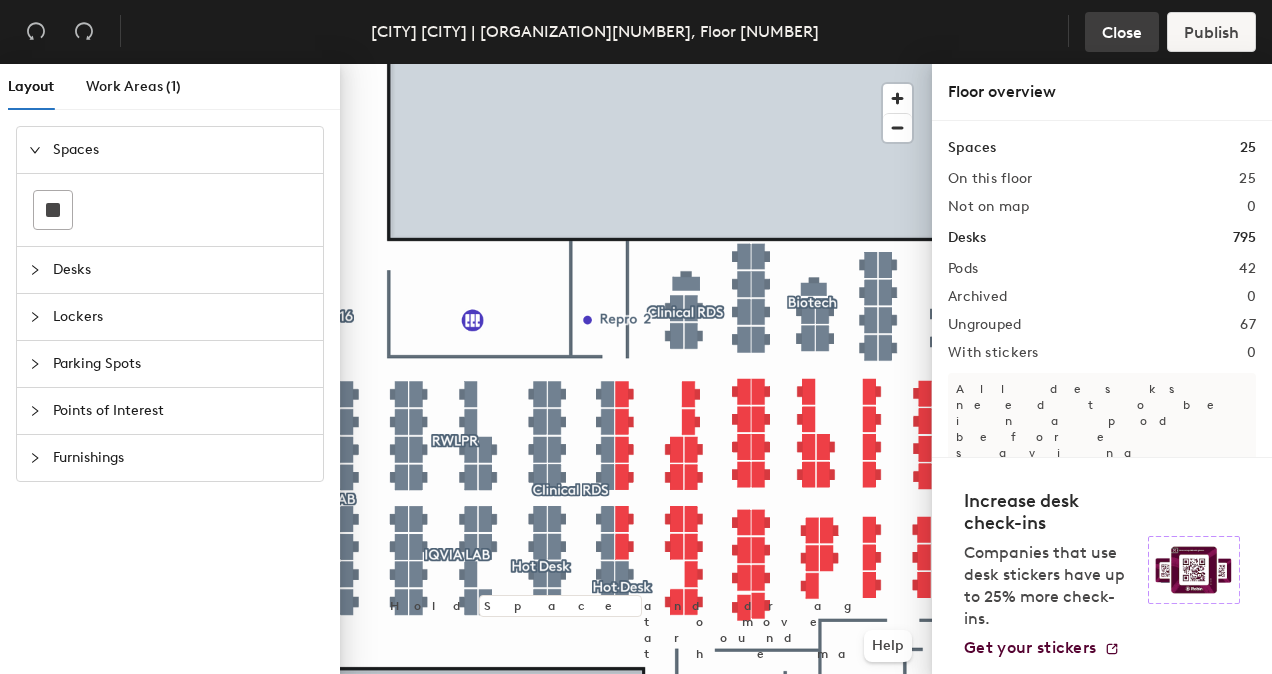 click on "Close" 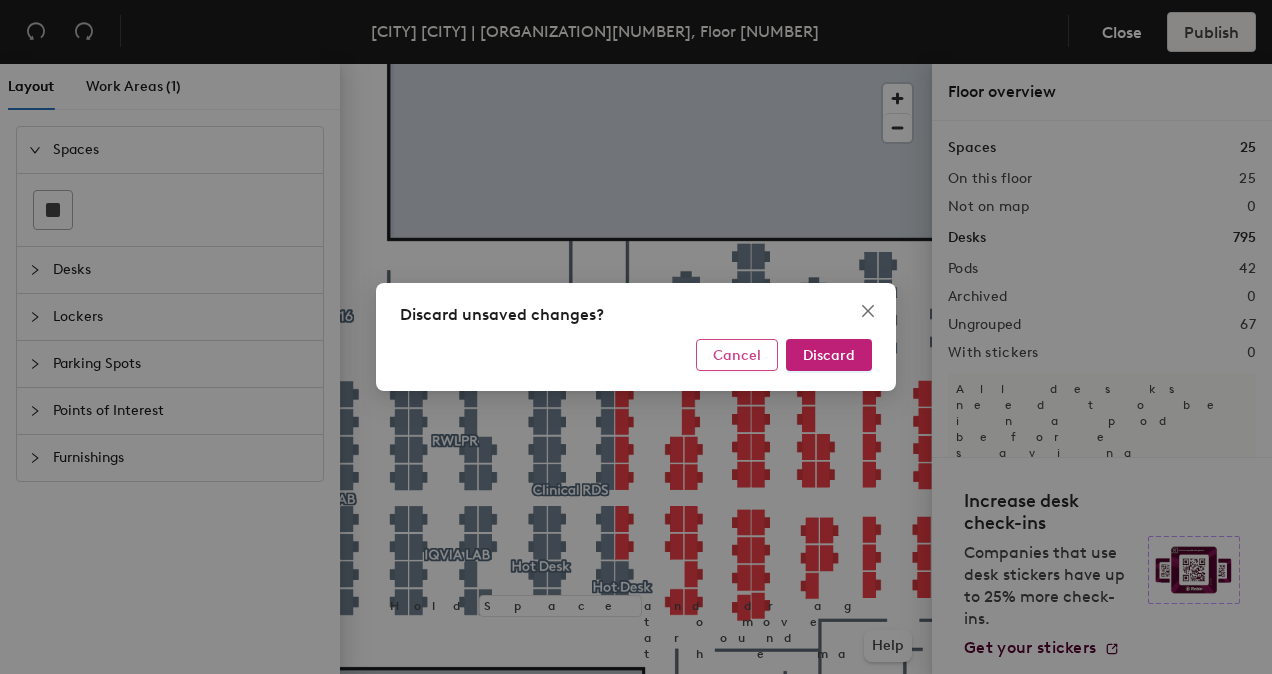 click on "Cancel" at bounding box center (737, 355) 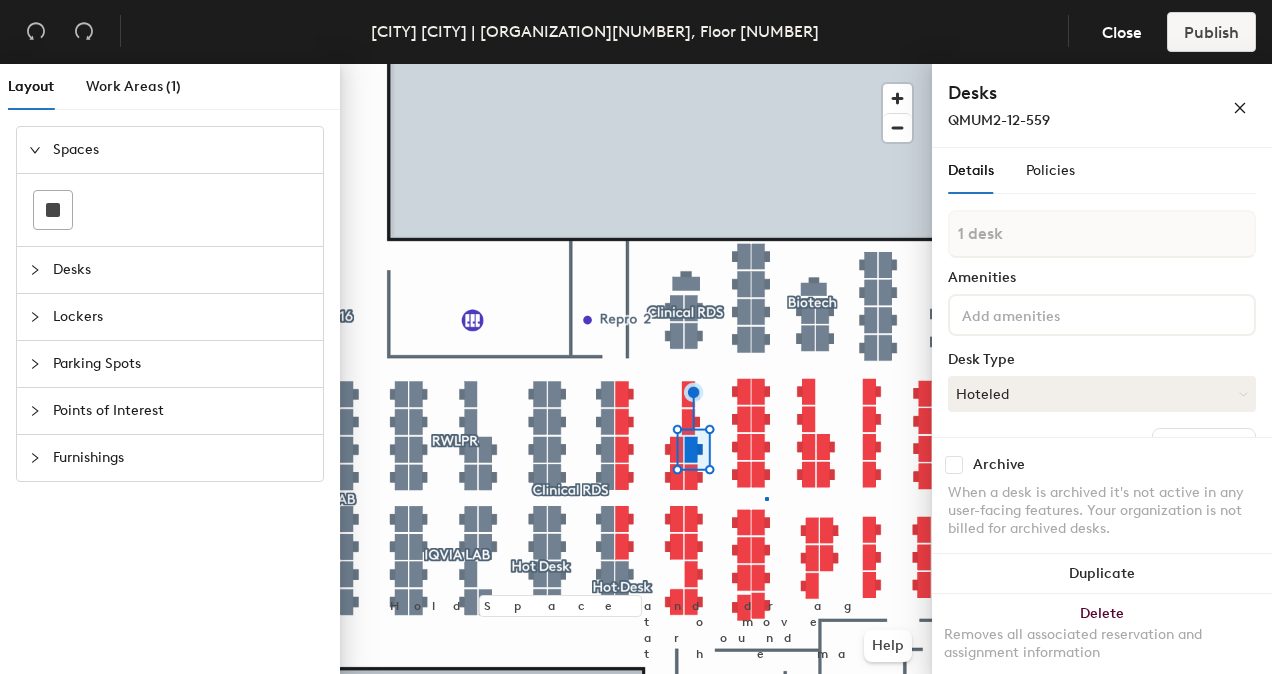 click 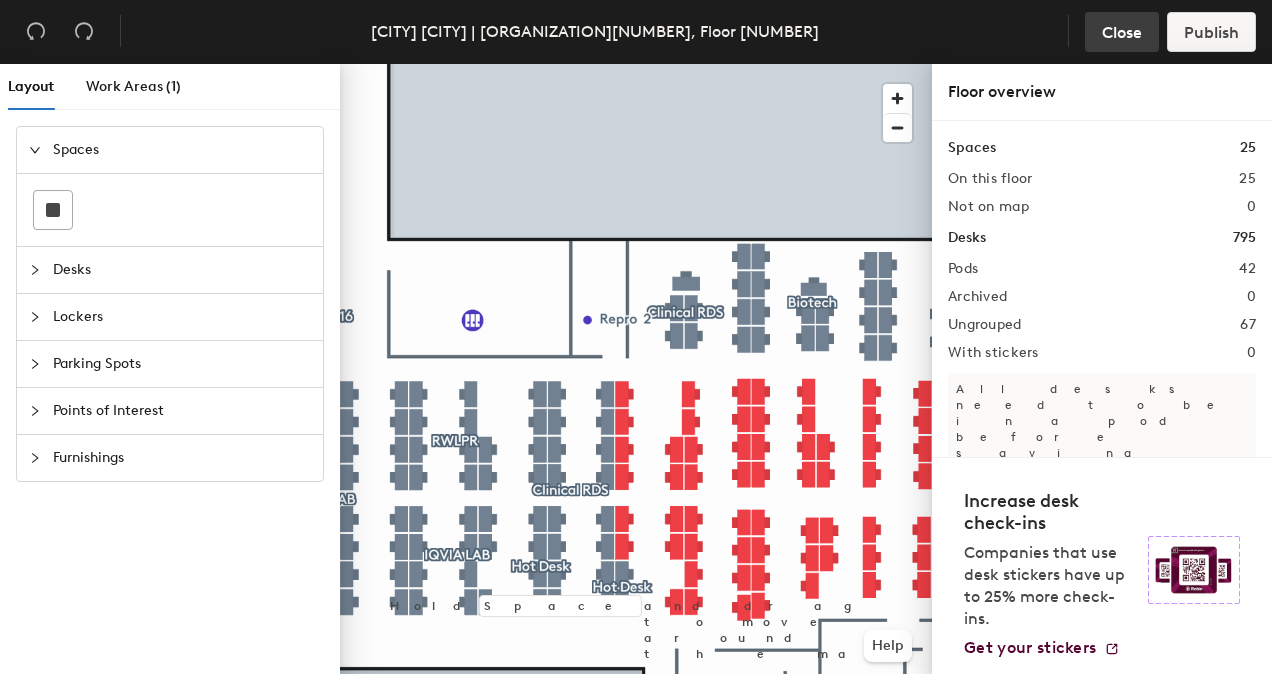 click on "Close" 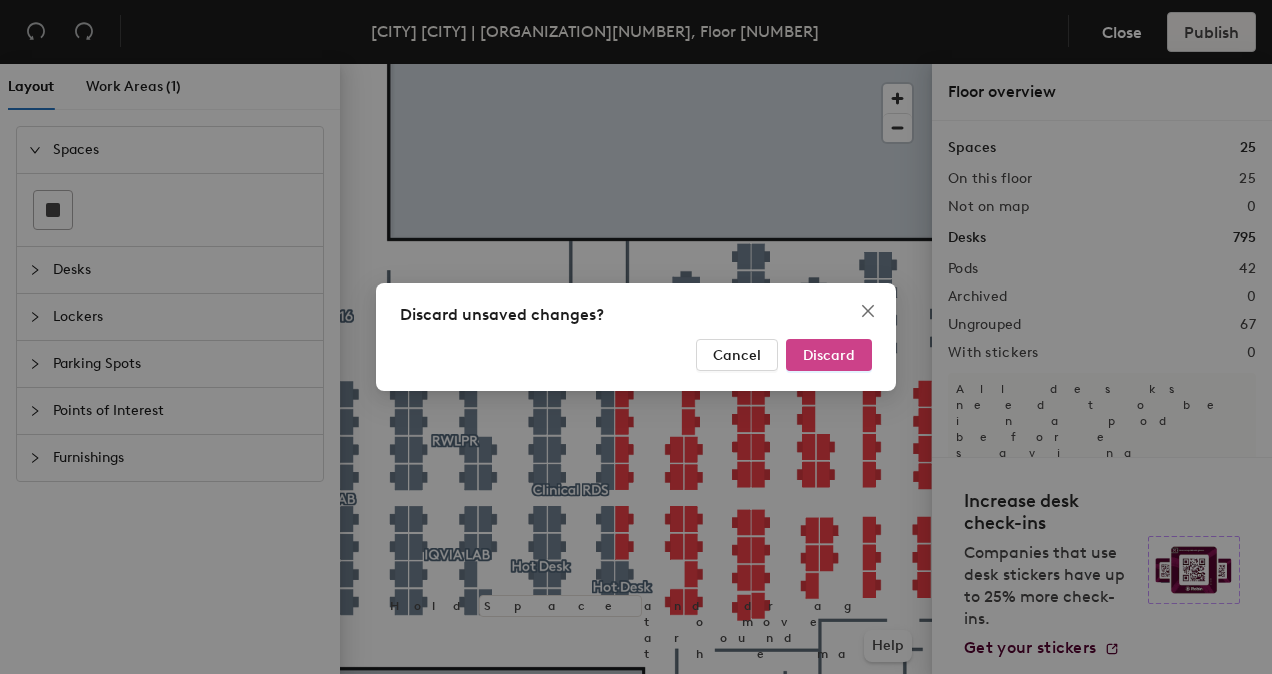 click on "Discard" at bounding box center (829, 355) 